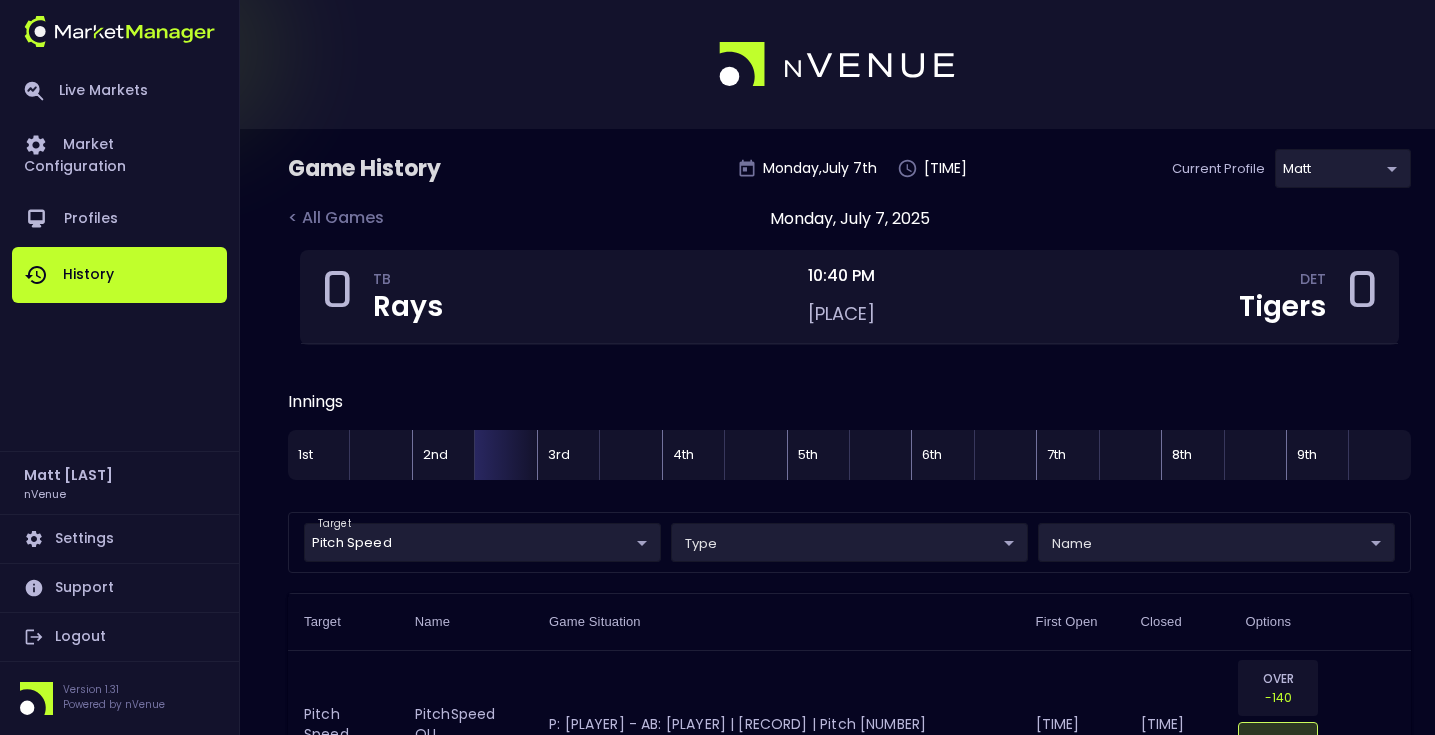 scroll, scrollTop: 0, scrollLeft: 0, axis: both 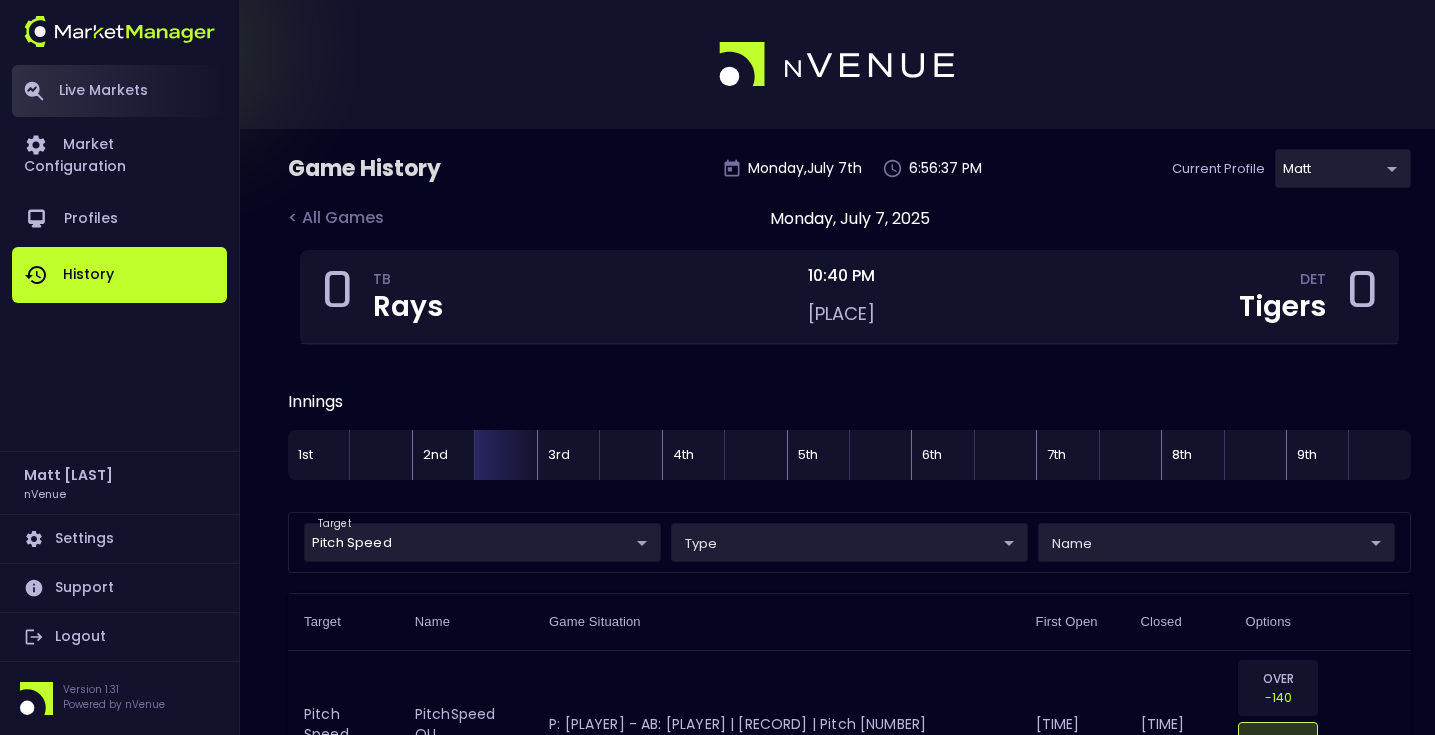 click on "Live Markets" at bounding box center (119, 91) 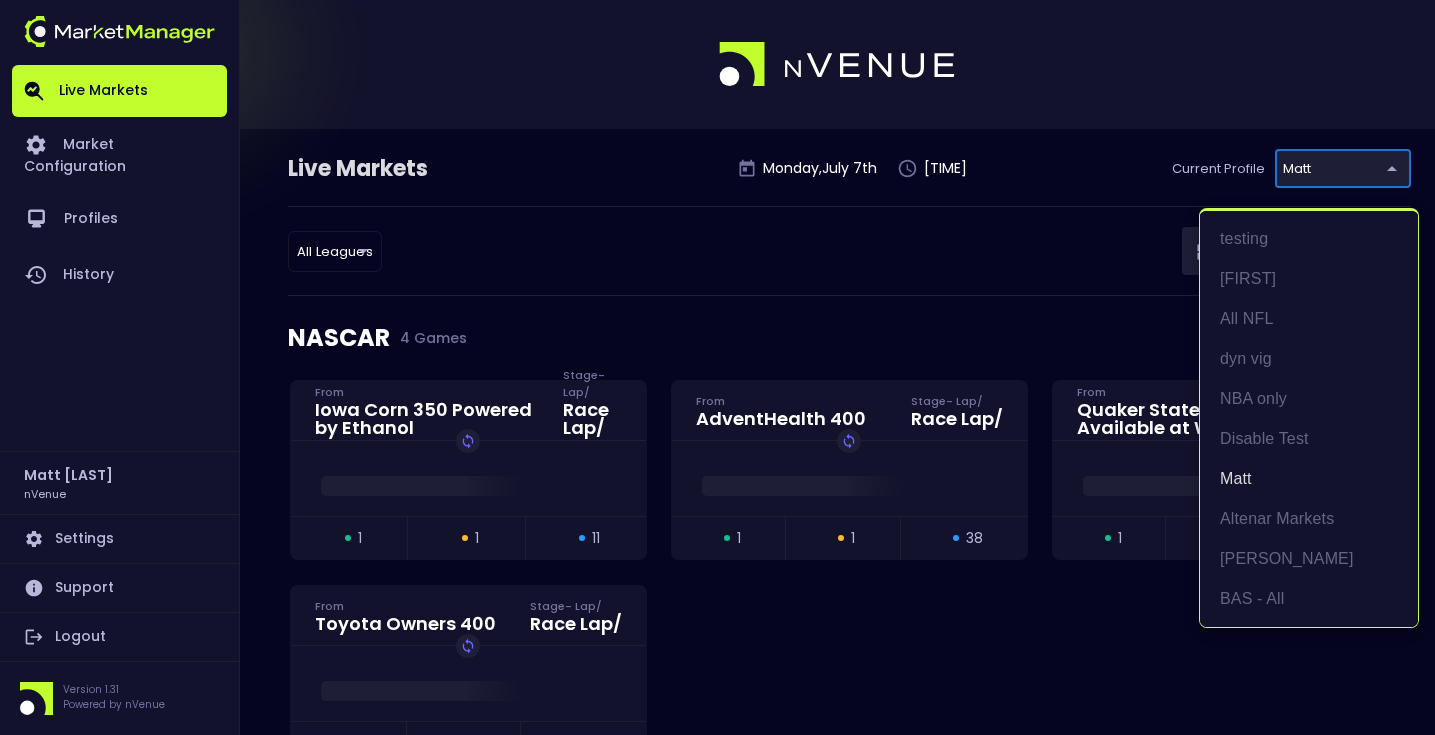 click on "Live Markets Market Configuration Profiles History [FIRST] [LAST] [BRAND] Settings Support Logout Version [NUMBER].[NUMBER] Powered by [BRAND] Live Markets Monday , [MONTH] [NUMBER] th [TIME] Current Profile [FIRST] [UUID] Select All Leagues all leagues ​ Games Markets [BRAND] [NUMBER] Games [PLACE] Powered by [BRAND] From Stage - Lap / Race Lap / Replay Game open [NUMBER] suspended [NUMBER] closed [NUMBER] [BRAND] From Stage - Lap / Race Lap / Replay Game open [NUMBER] suspended [NUMBER] closed [NUMBER] [BRAND] Available at [BRAND] From Stage - Lap / Race Lap / Replay Game open [NUMBER] suspended [NUMBER] closed [NUMBER] [BRAND] From Stage - Lap / Race Lap / Replay Game open [NUMBER] suspended [NUMBER] closed [NUMBER] [BRAND] [NUMBER] Games [TEAM] [TEAM] [NUMBER] open [NUMBER] suspended [NUMBER] closed [NUMBER] [NUMBER] [TEAM] [TEAM] [NUMBER] open [NUMBER] suspended [NUMBER] closed [NUMBER] [NUMBER] [TEAM] [TEAM] [NUMBER] open [NUMBER] suspended [NUMBER] closed [NUMBER] [NUMBER] [TEAM] [TEAM] [NUMBER] open [NUMBER] suspended [NUMBER] closed [NUMBER]" at bounding box center (717, 1706) 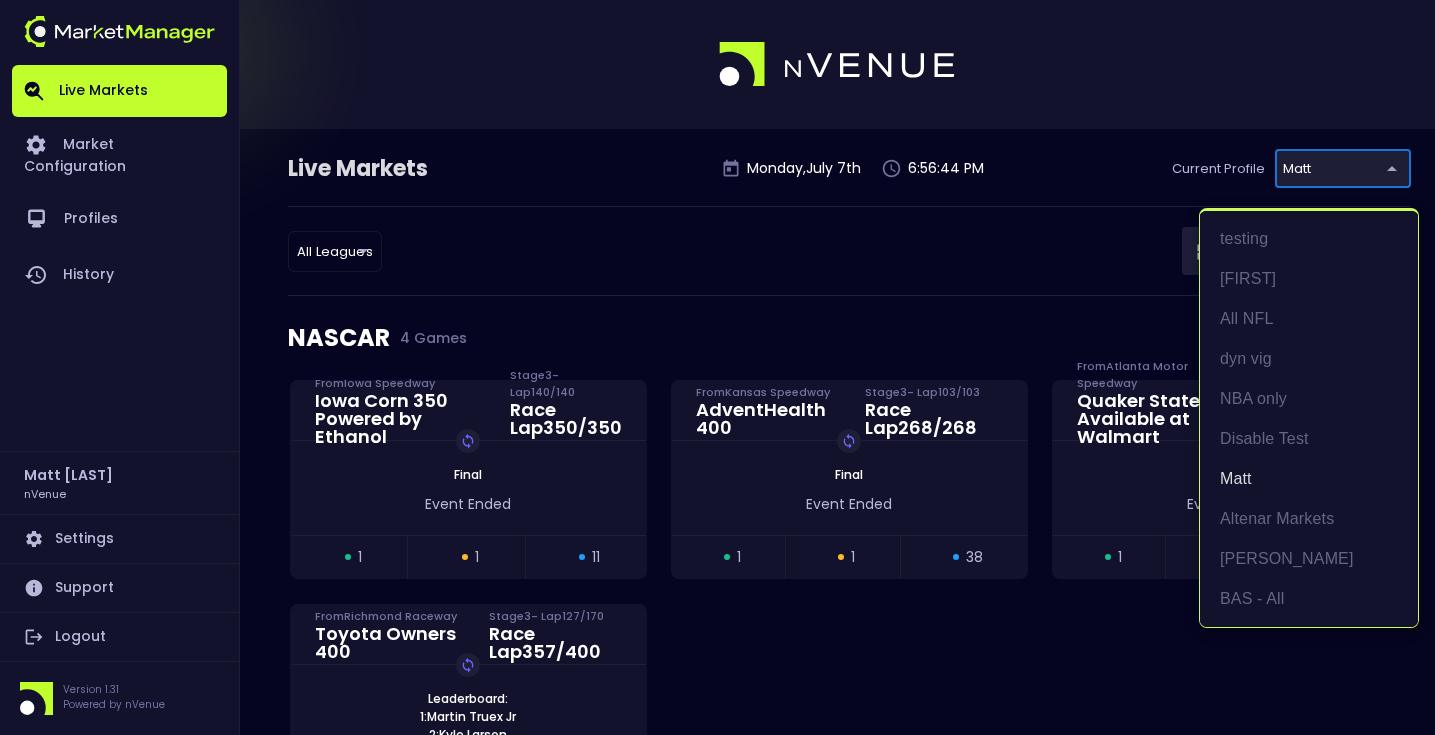 click at bounding box center (717, 367) 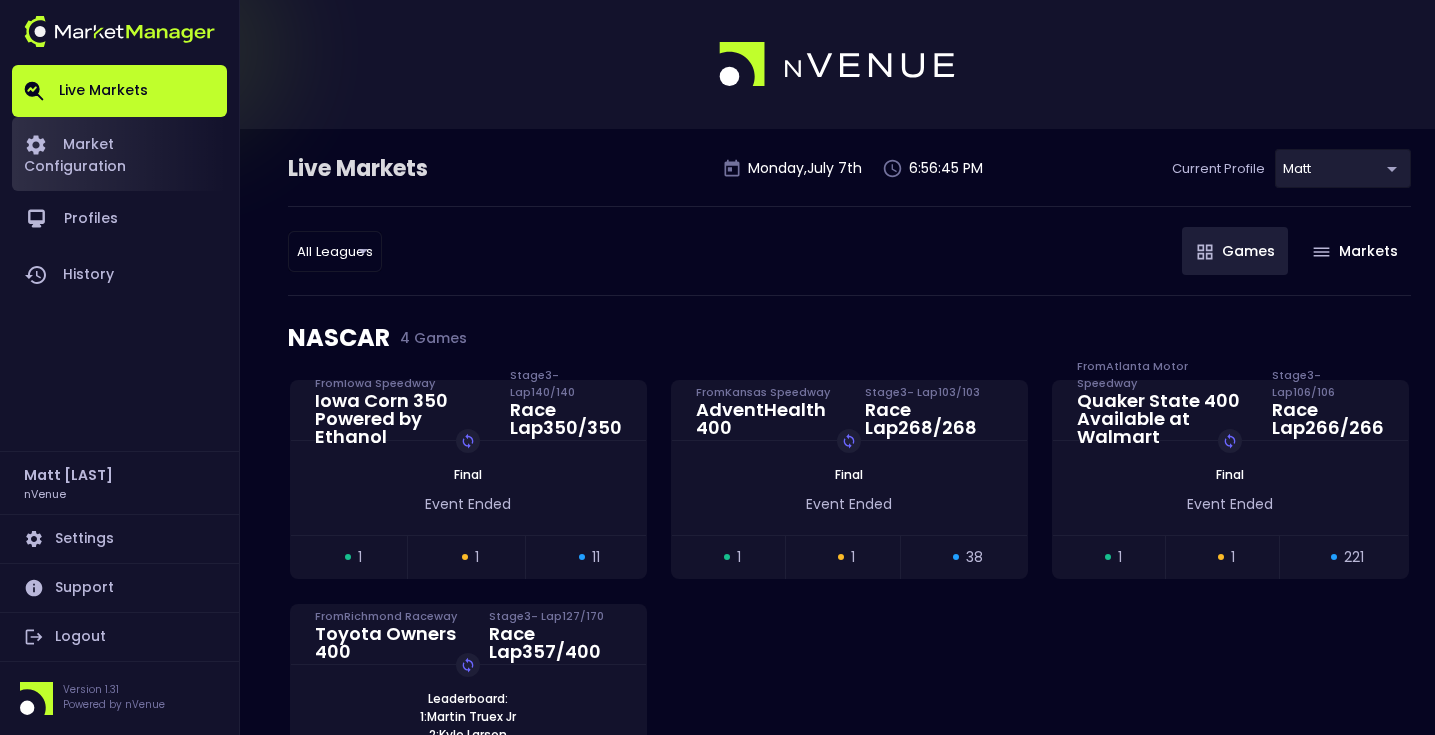 click on "Market Configuration" at bounding box center [119, 154] 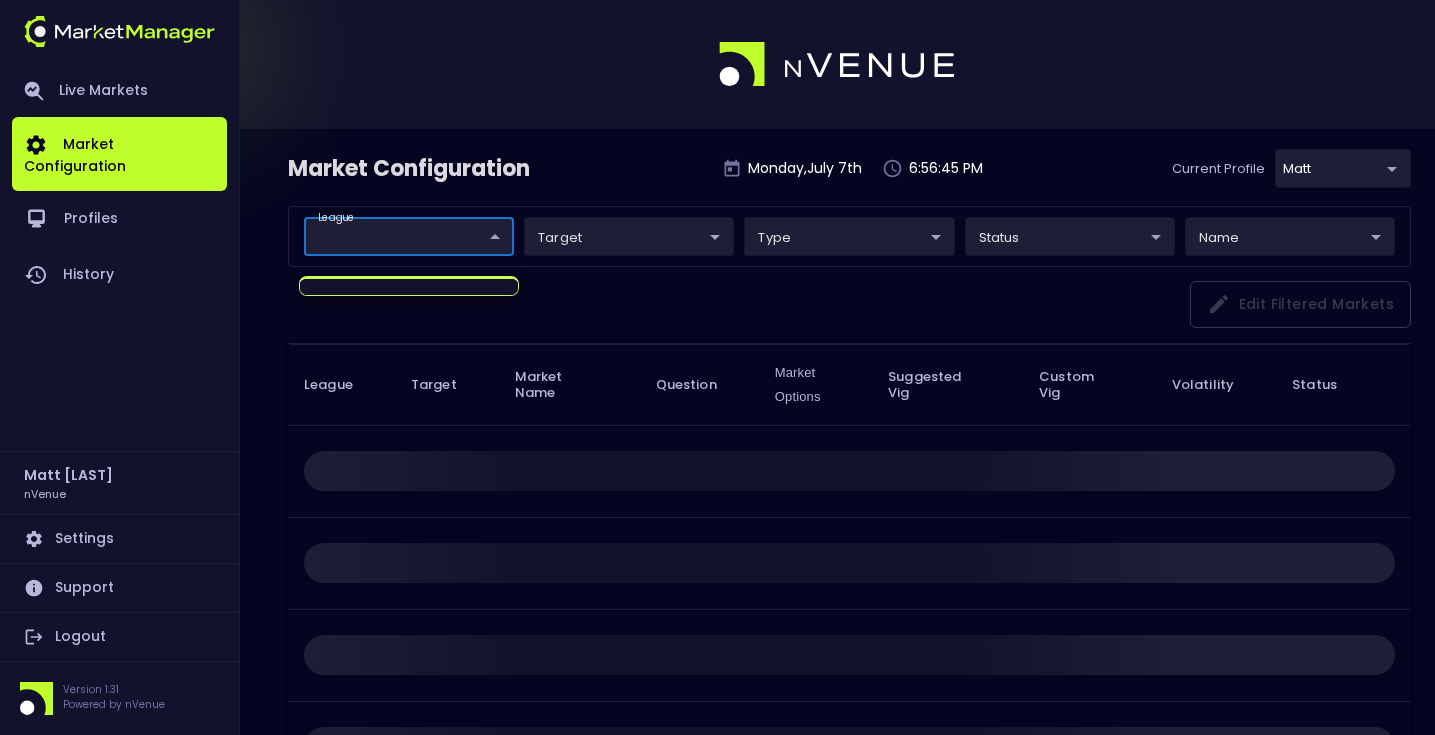click on "Live Markets Market Configuration Profiles History [FIRST] [LAST] nVenue Settings Support Logout Version [NUMBER].[NUMBER] Powered by nVenue Market Configuration [DAY], [MONTH] [NUMBER] [TIME] Current Profile [FIRST] [ID] Select league ​ ​ target ​ ​ type ​ ​ status ​ ​ name ​ ​ Edit filtered markets League Target Market Name Question Market Options Suggested Vig Custom Vig Volatility Status Rows per page: [NUMBER] [NUMBER] [NUMBER]–[NUMBER] of [NUMBER]" at bounding box center [717, 447] 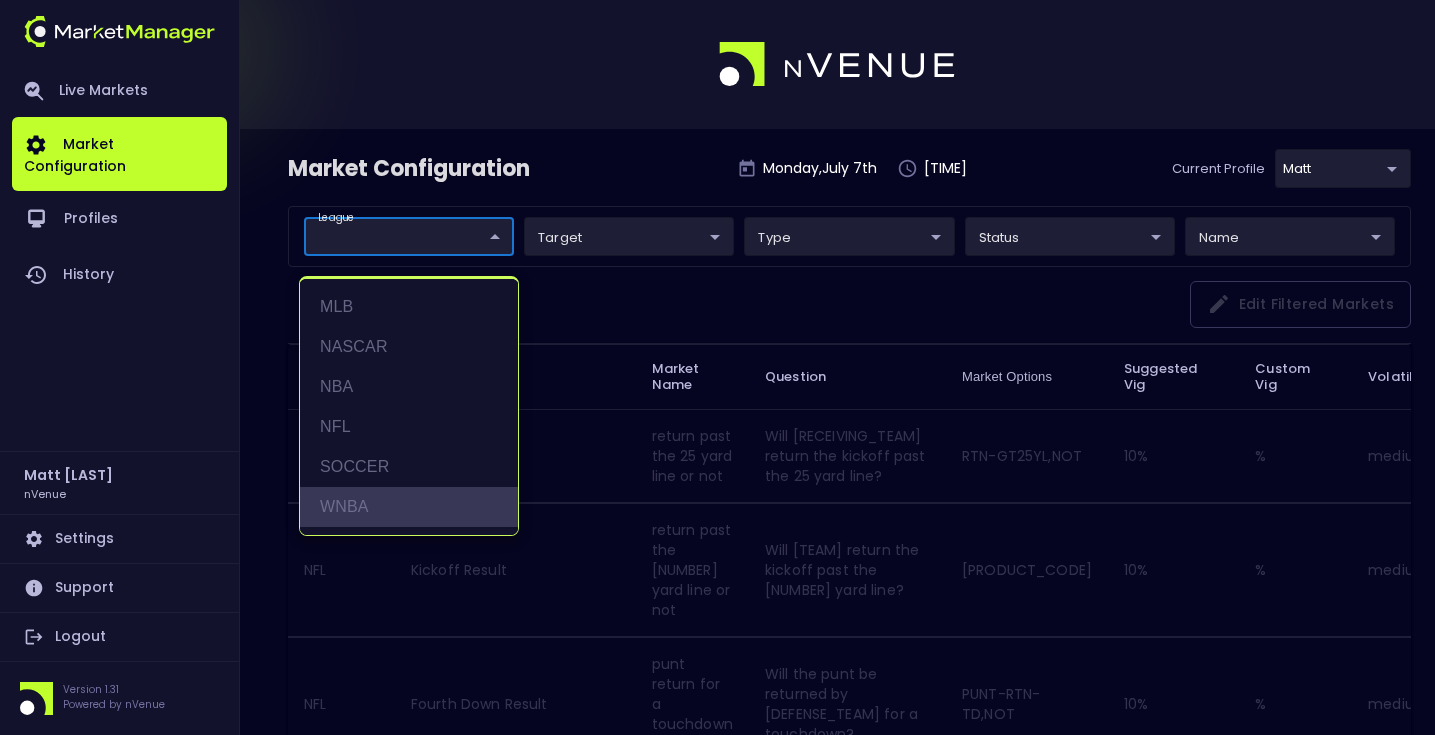click on "WNBA" at bounding box center (409, 507) 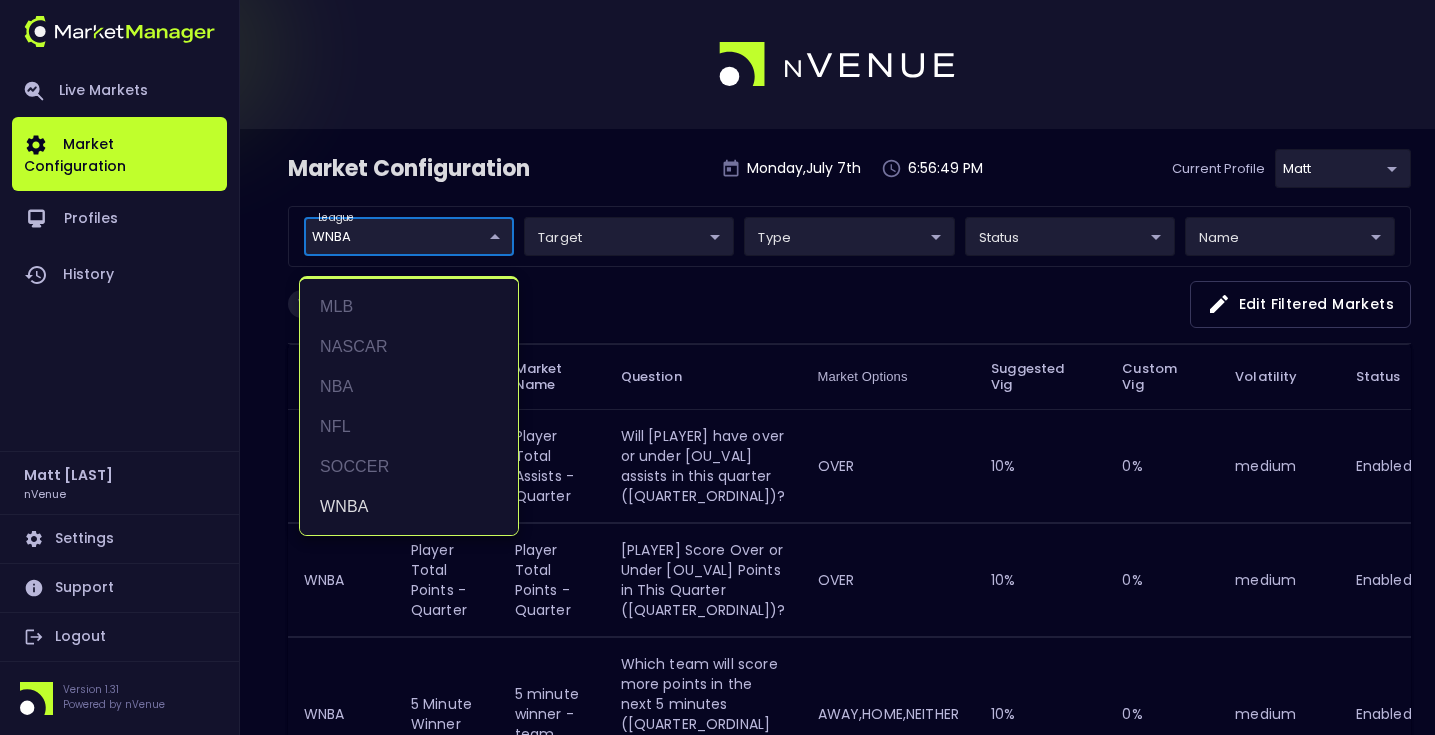 click at bounding box center (717, 367) 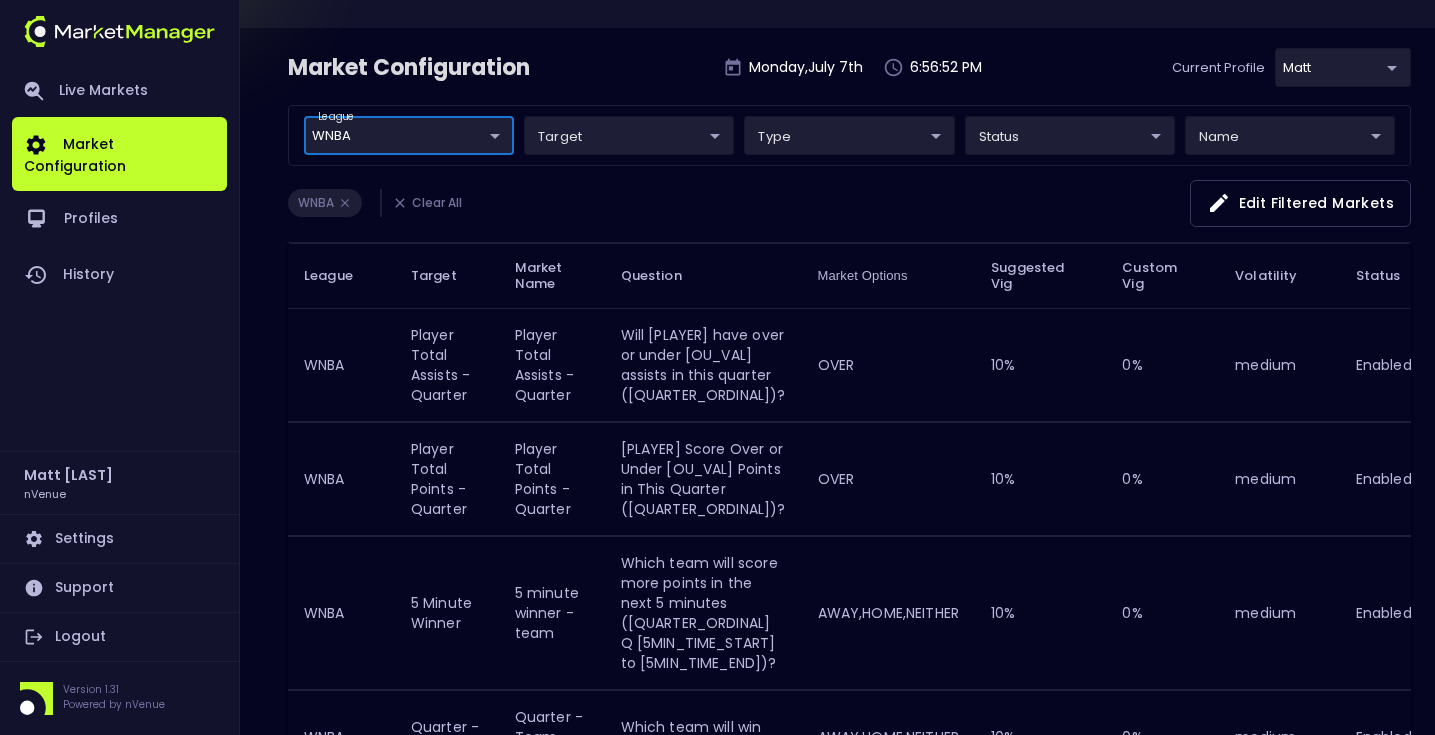 scroll, scrollTop: 0, scrollLeft: 0, axis: both 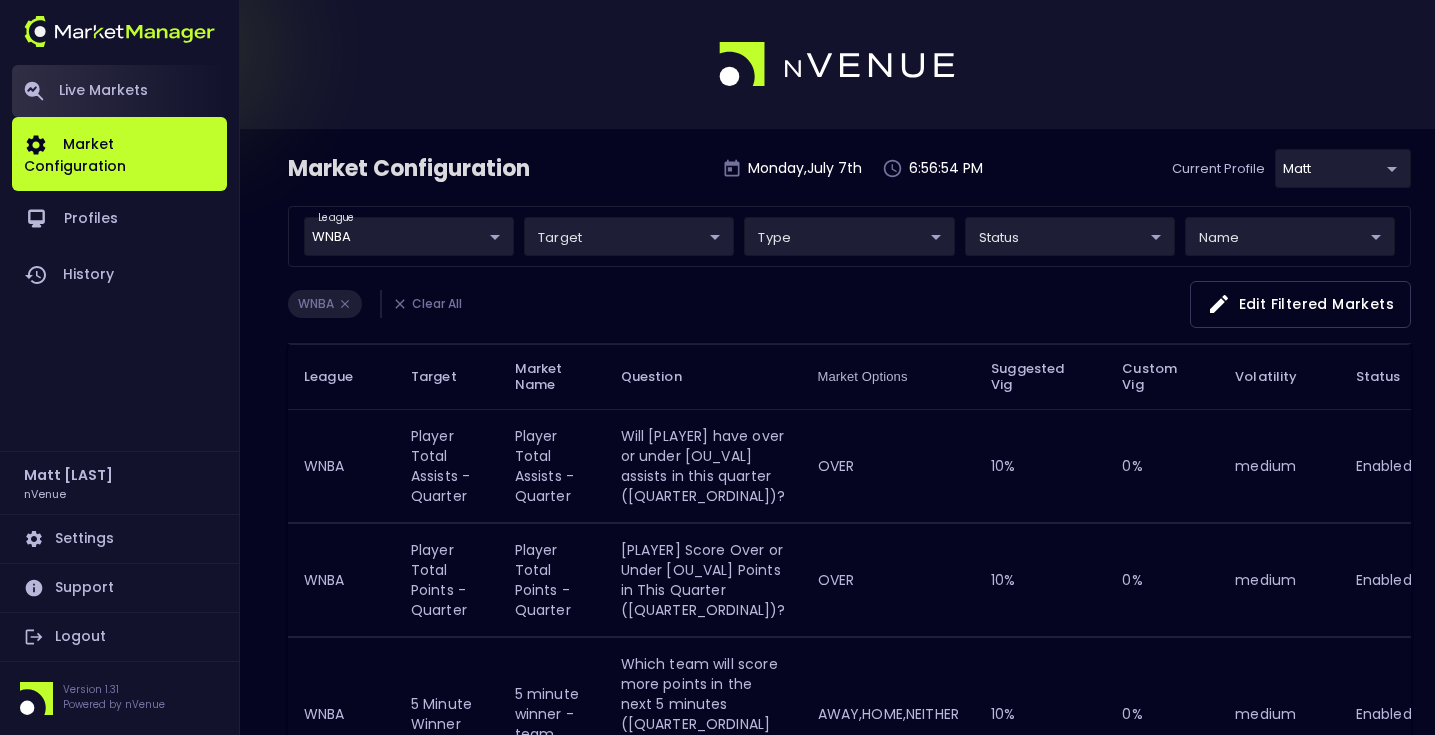 click on "Live Markets" at bounding box center [119, 91] 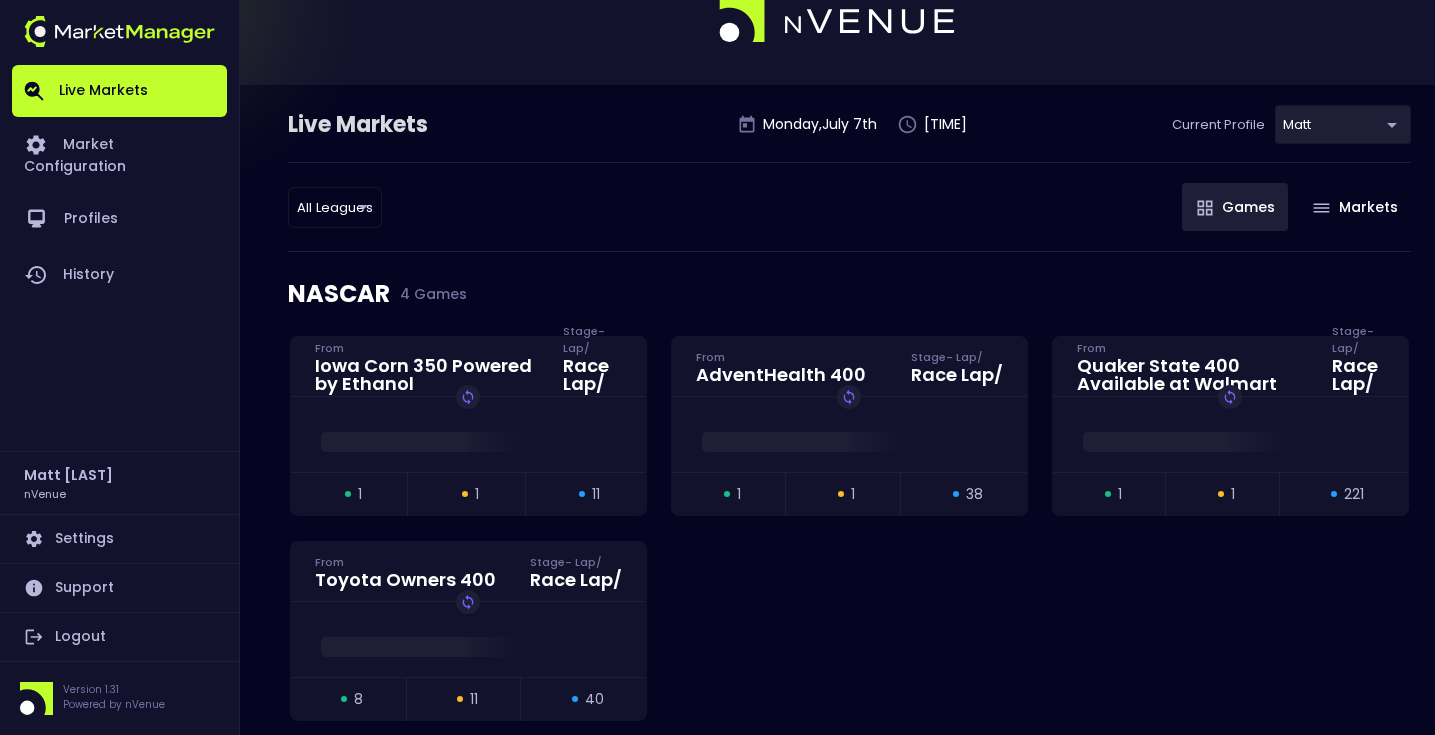 scroll, scrollTop: 0, scrollLeft: 0, axis: both 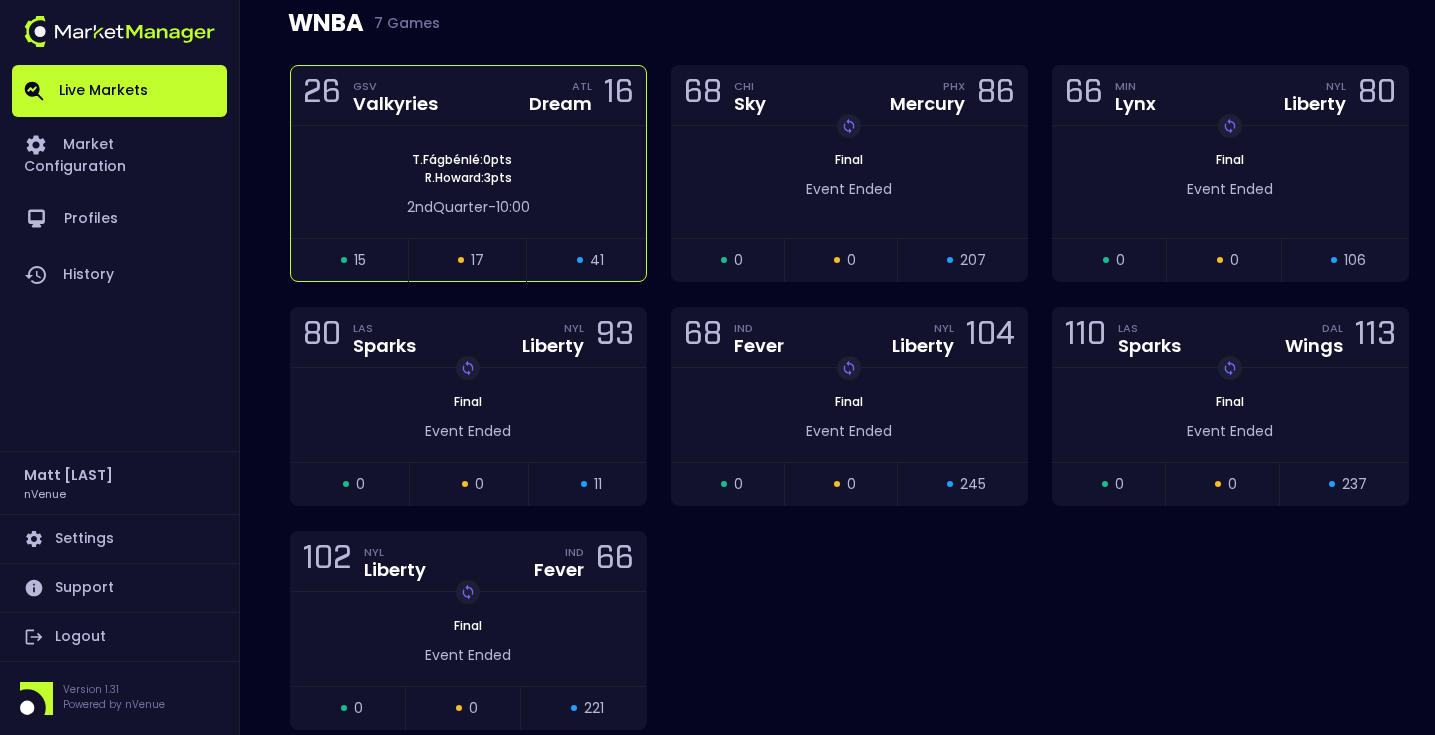 click on "P. [LAST] : [NUMBER] pts" at bounding box center [0, 0] 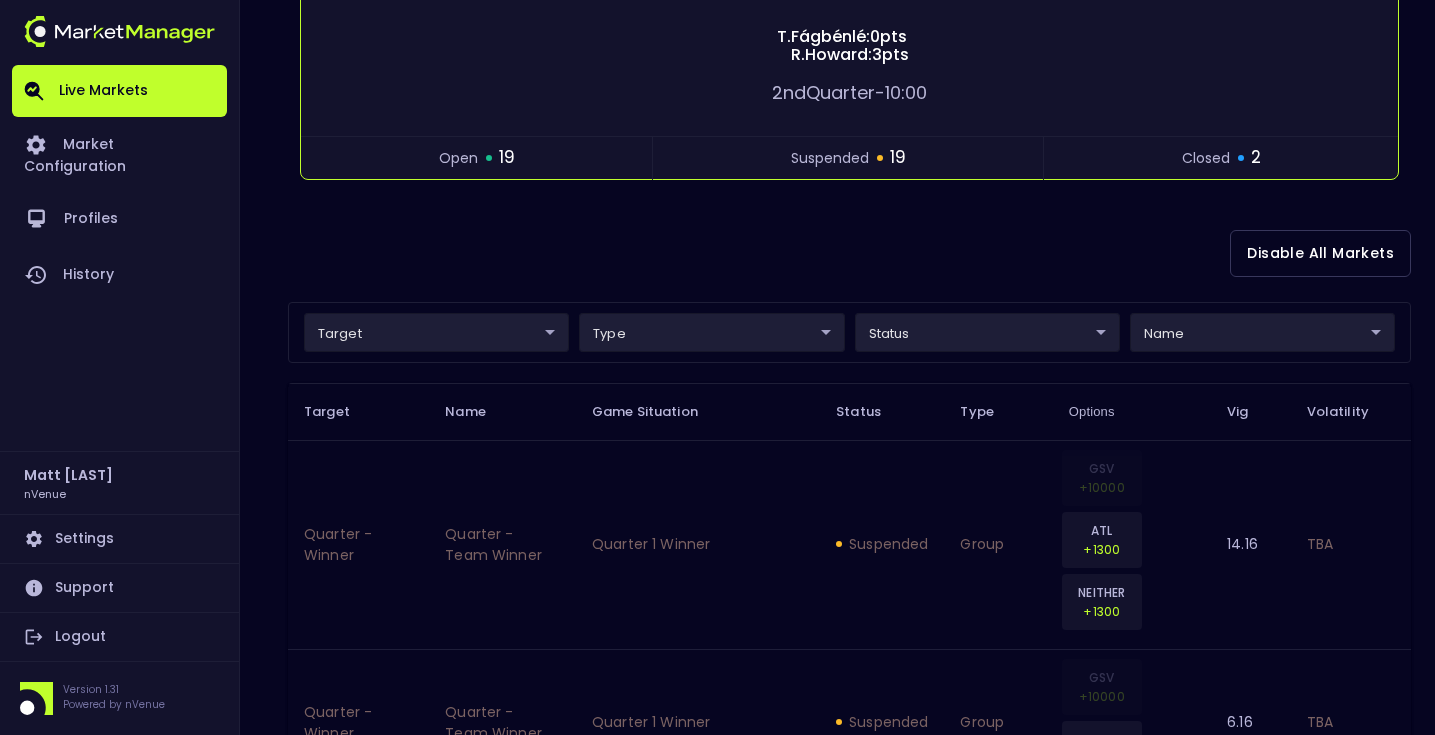 scroll, scrollTop: 350, scrollLeft: 0, axis: vertical 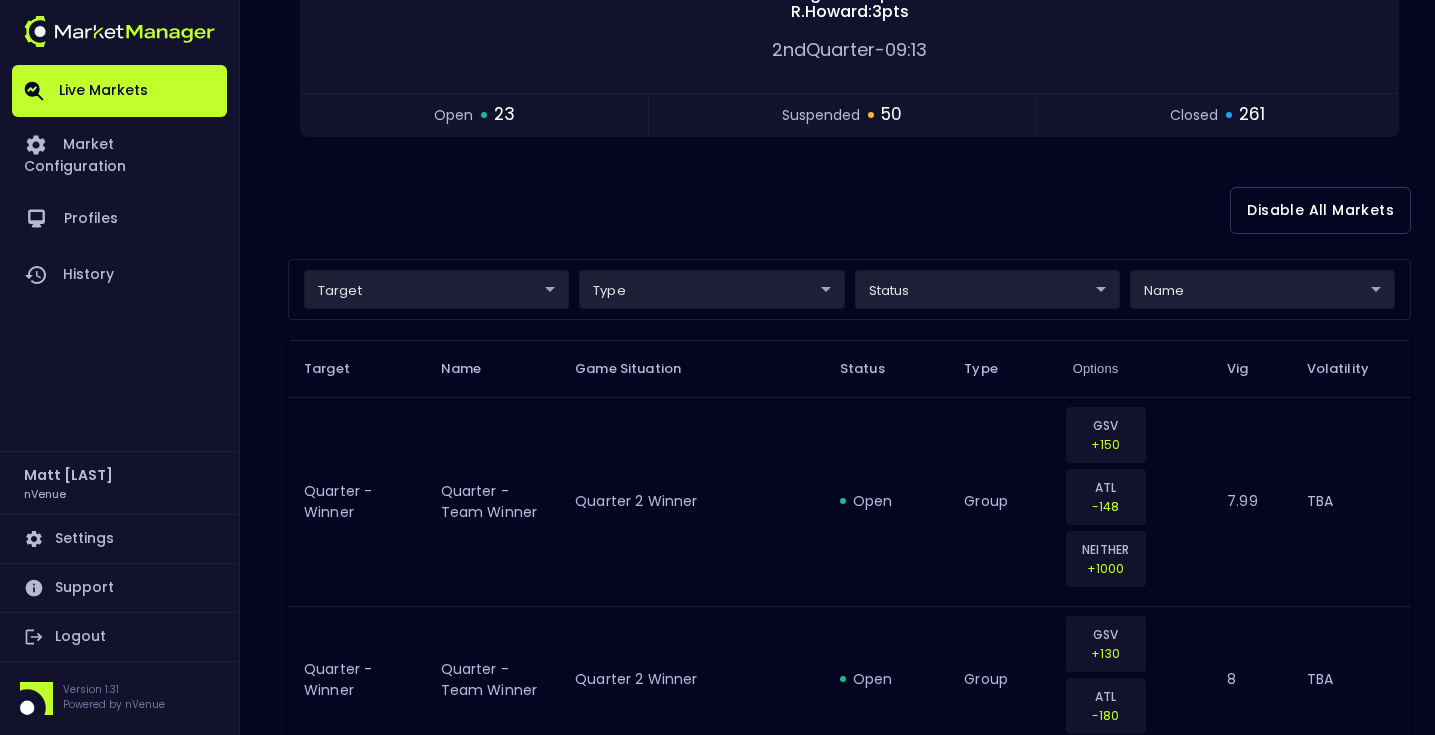 click on "Live Markets Market Configuration Profiles History Matt   Jensen nVenue Settings Support Logout   Version 1.31  Powered by nVenue < All Games Monday ,  July   7 th 6:58:14 PM Current Profile Matt 0a763355-b225-40e6-8c79-2dda4ec7b2cf Select Target Market Status Type Vig Volatility Options Close 28 GSV Valkyries ATL Dream 18 T .  Fágbénlé :  0  pts R .  Howard :  3  pts 2nd  Quarter  -  09:13 open 23 suspended 50 closed 261 Disable All Markets target ​ ​ type ​ ​ status ​ ​ name ​ ​ Target Name Game Situation Status Type Options Vig Volatility Quarter - Winner Quarter - Team Winner Quarter 2 Winner  open group GSV +150 ATL -148 NEITHER +1000 7.99 TBA Quarter - Winner Quarter - Team Winner Quarter 2 Winner  open group GSV +130 ATL -180 8 TBA Quarter - Winner Quarter - Team Winner Quarter 3 Winner  open group GSV +175 ATL -165 NEITHER +1000 8 TBA Quarter - Winner Quarter - Team Winner Quarter 3 Winner  open group GSV +148 ATL -210 8 TBA Quarter - Winner Quarter - Team Winner Quarter 2 Winner  8" at bounding box center (717, 2221) 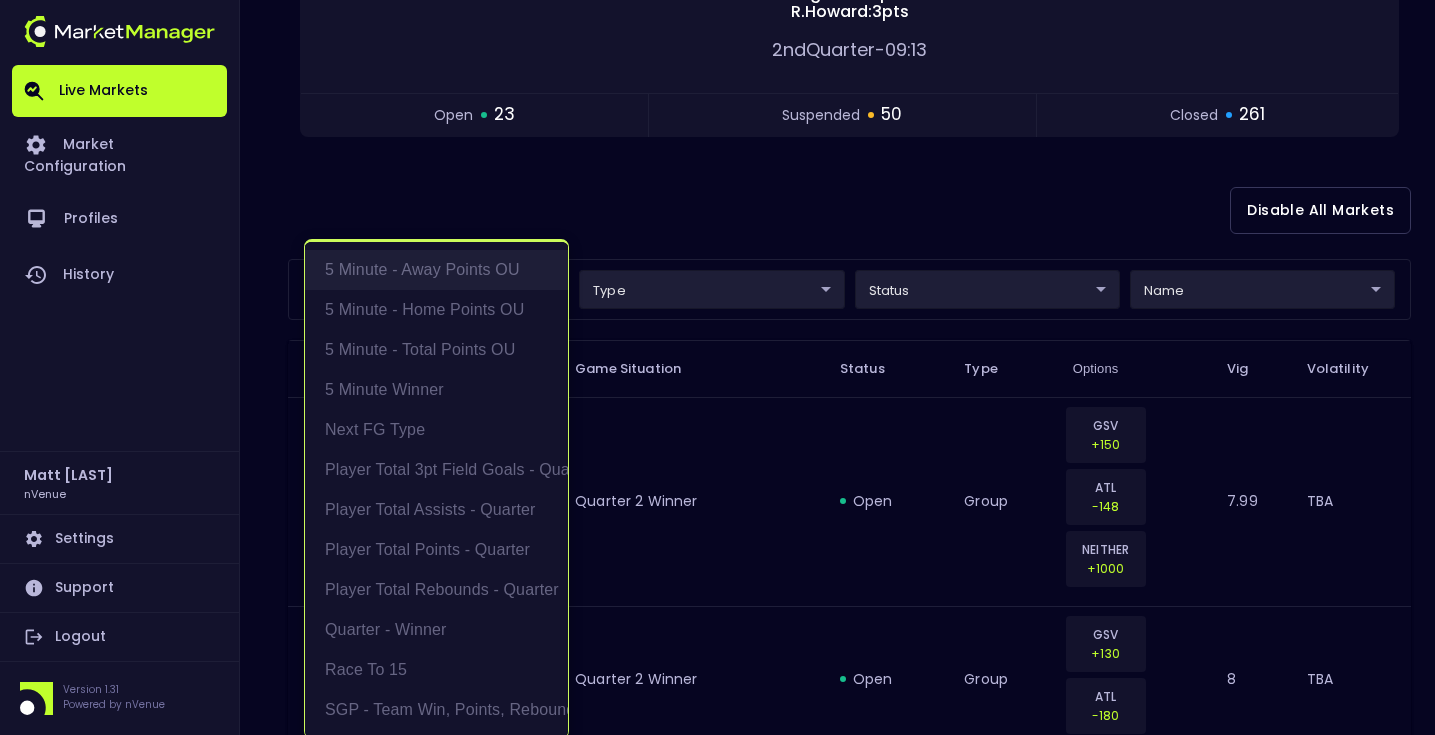 click on "5 Minute - Away Points OU" at bounding box center [436, 270] 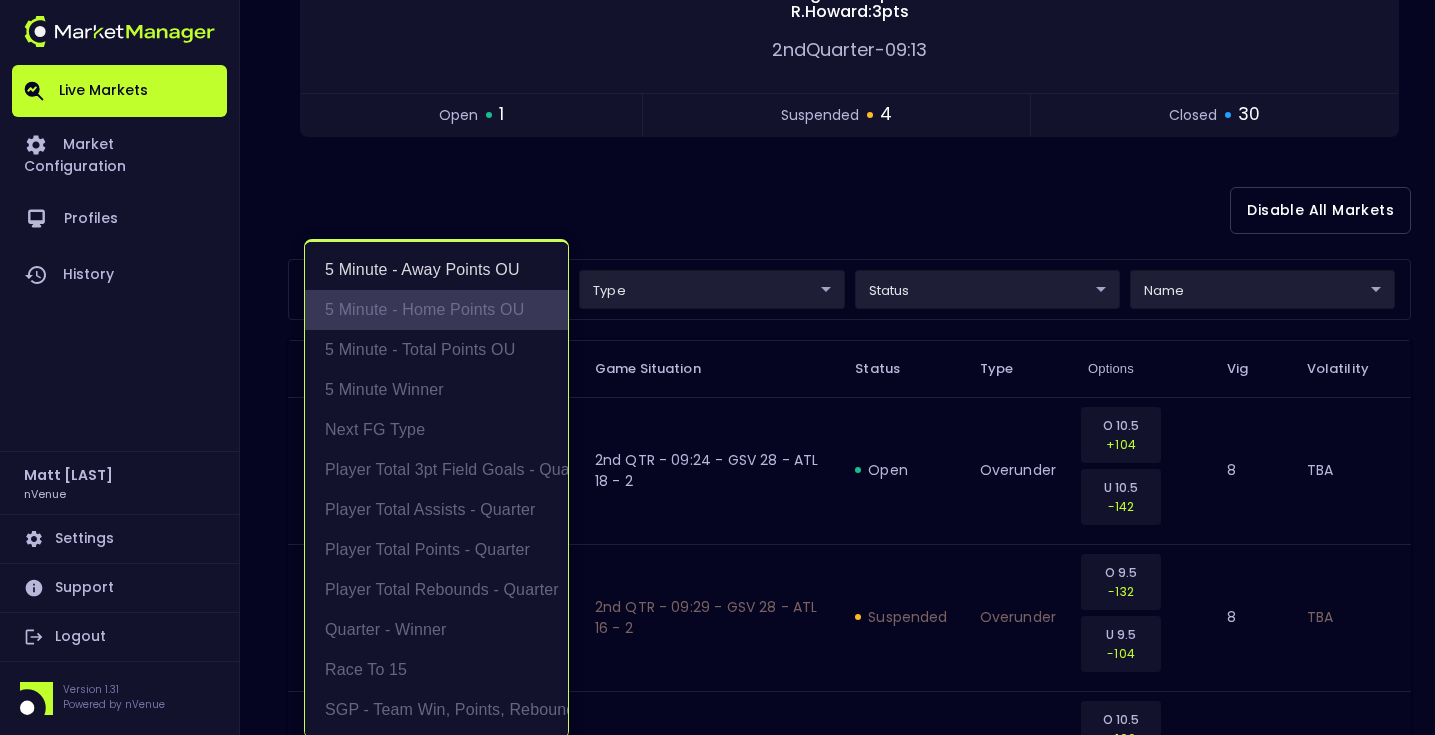 click on "5 Minute - Home Points OU" at bounding box center (436, 310) 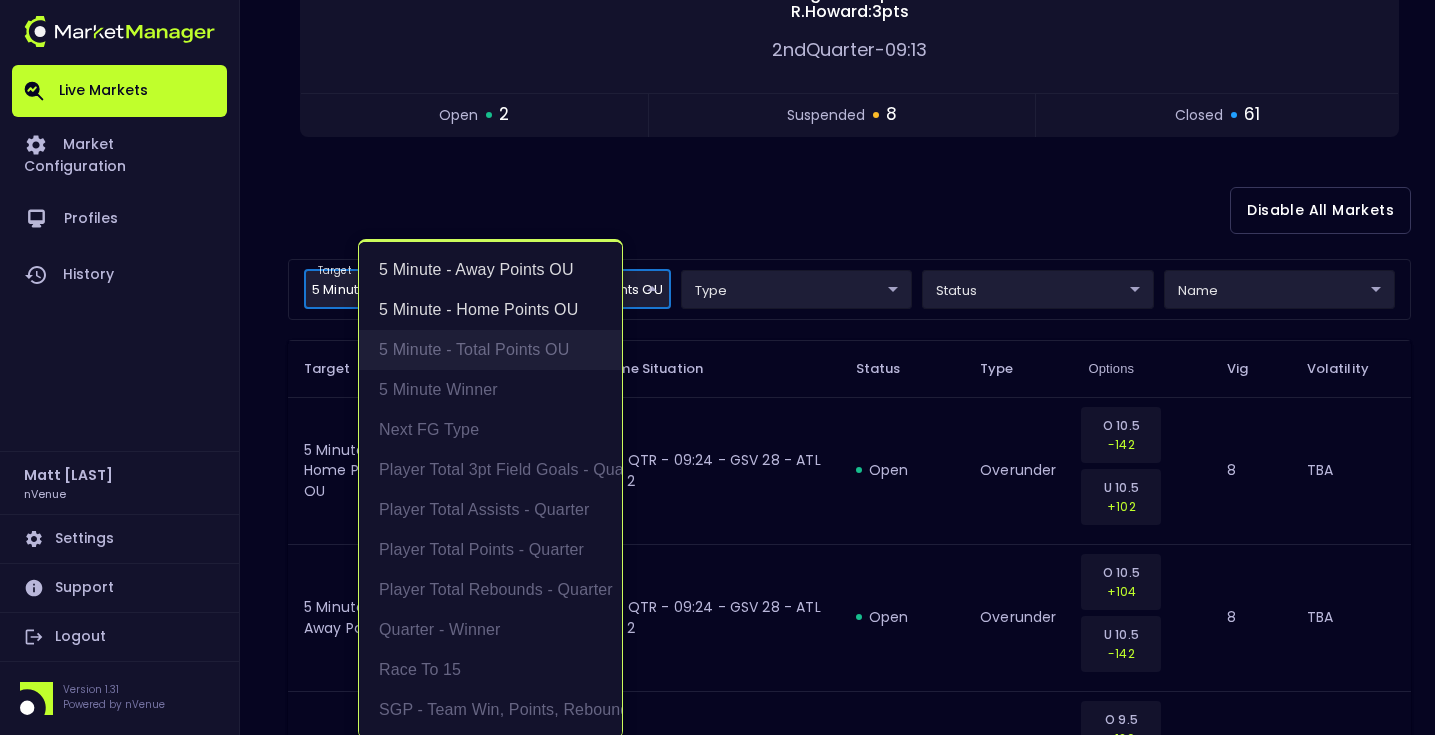 click on "5 Minute - Total Points OU" at bounding box center (490, 350) 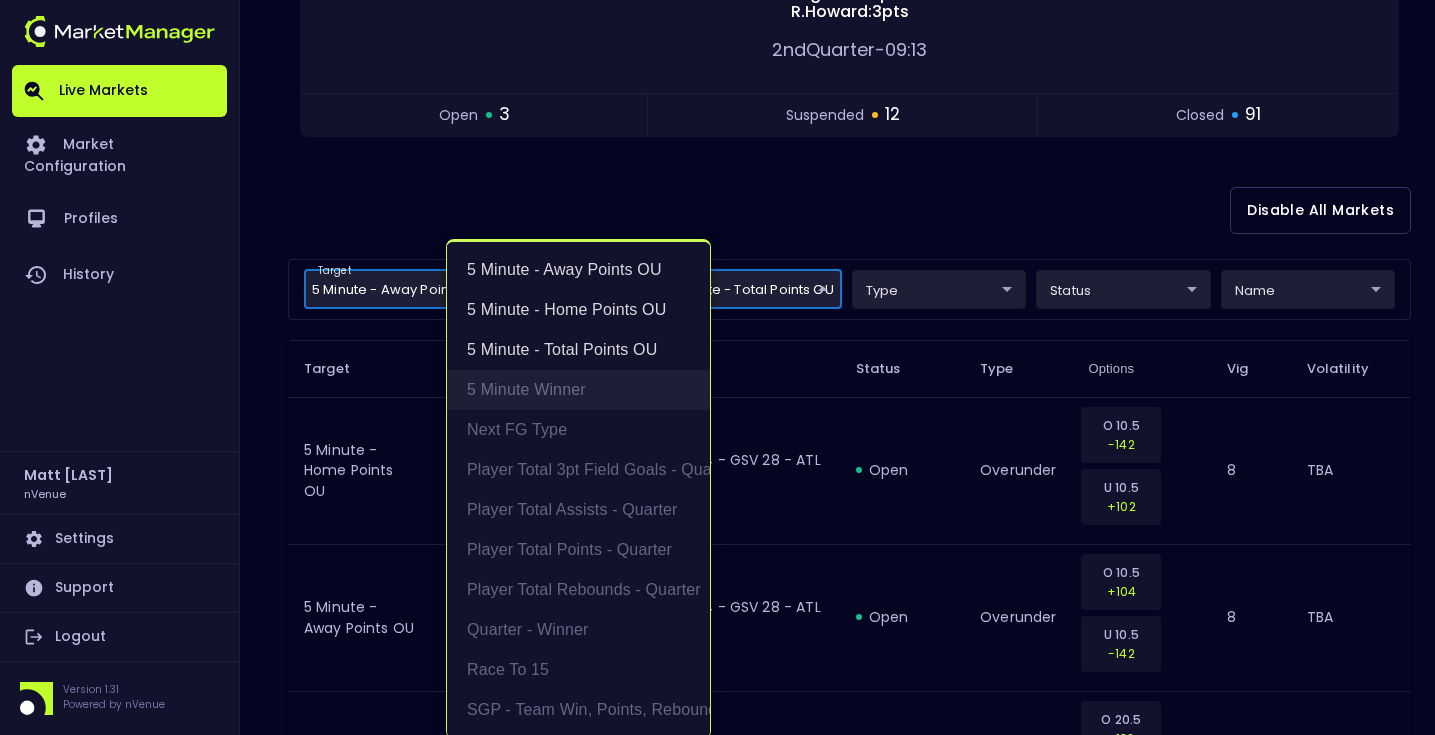click on "5 Minute Winner" at bounding box center (578, 390) 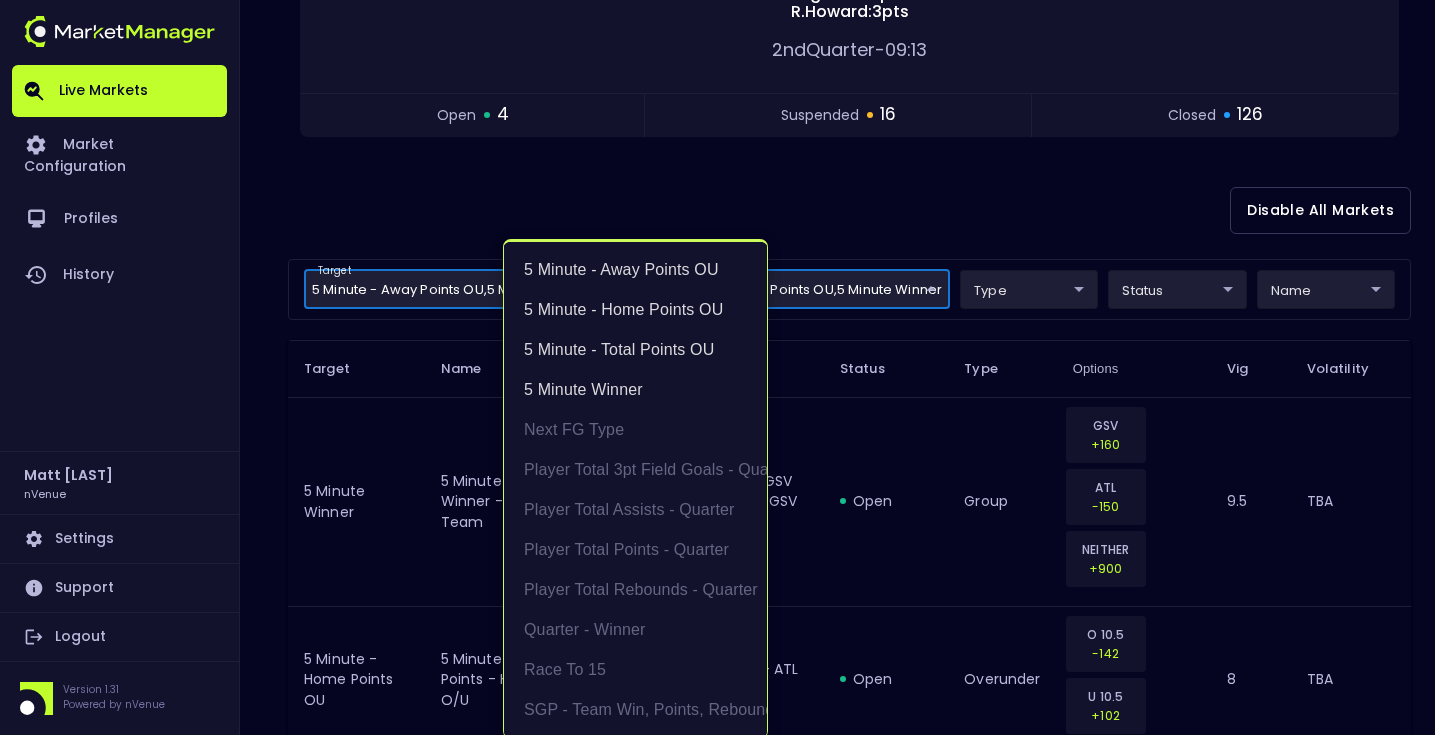 scroll, scrollTop: 3, scrollLeft: 0, axis: vertical 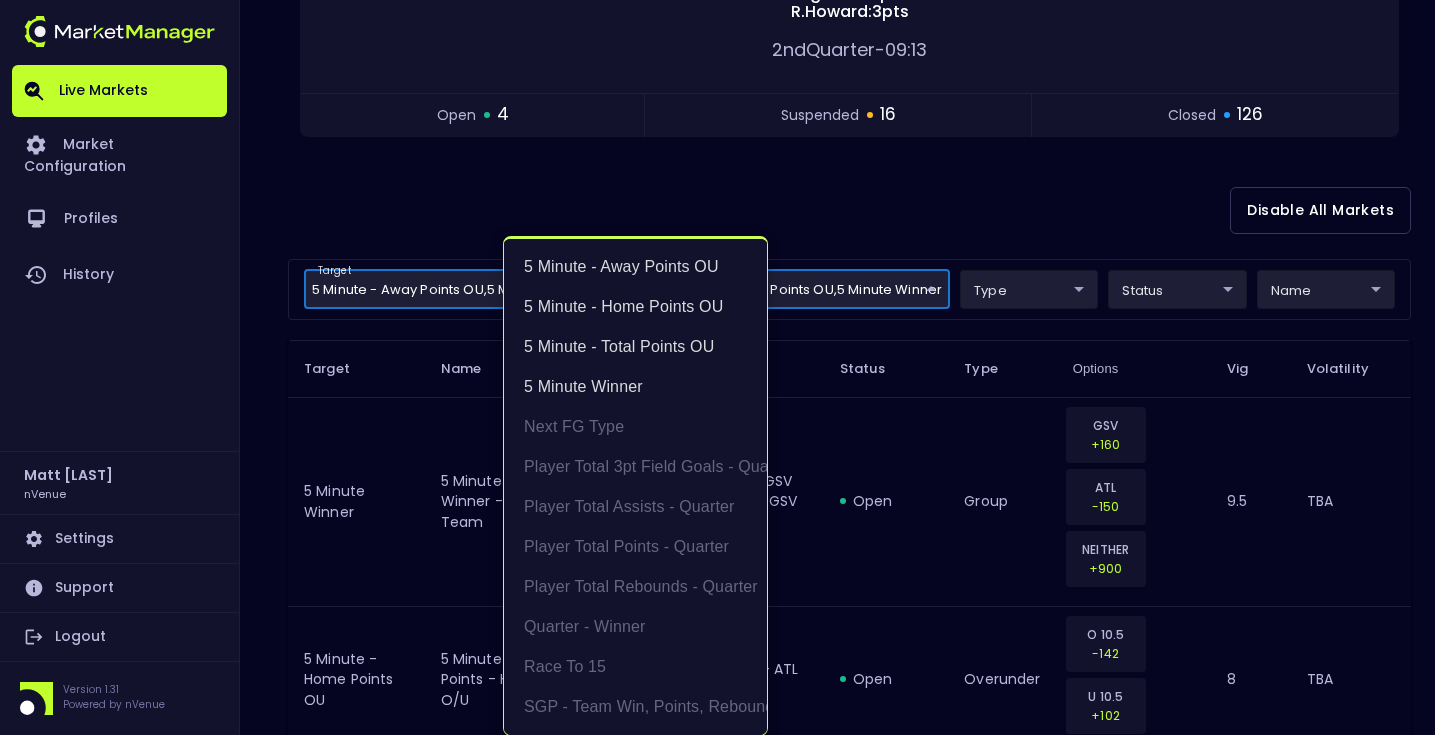 click at bounding box center [717, 367] 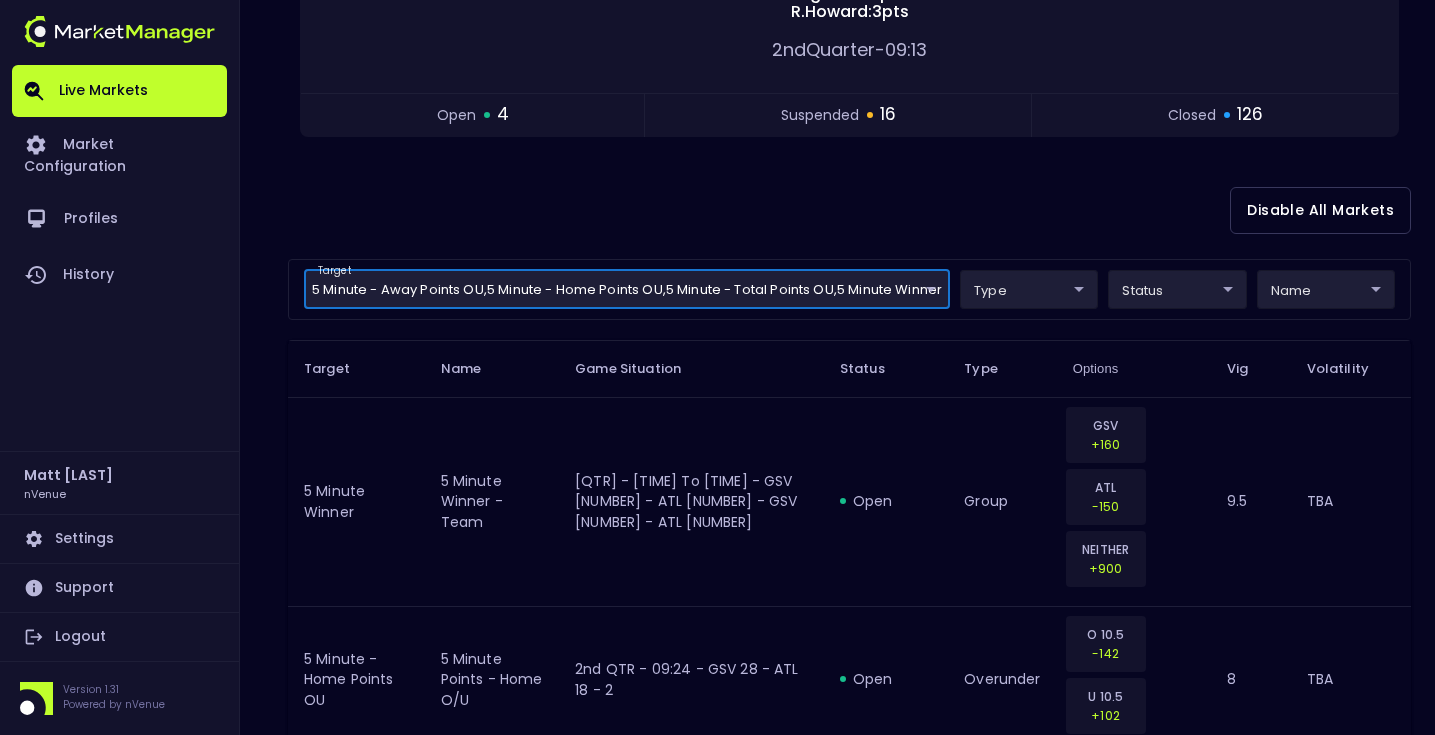 scroll, scrollTop: 0, scrollLeft: 0, axis: both 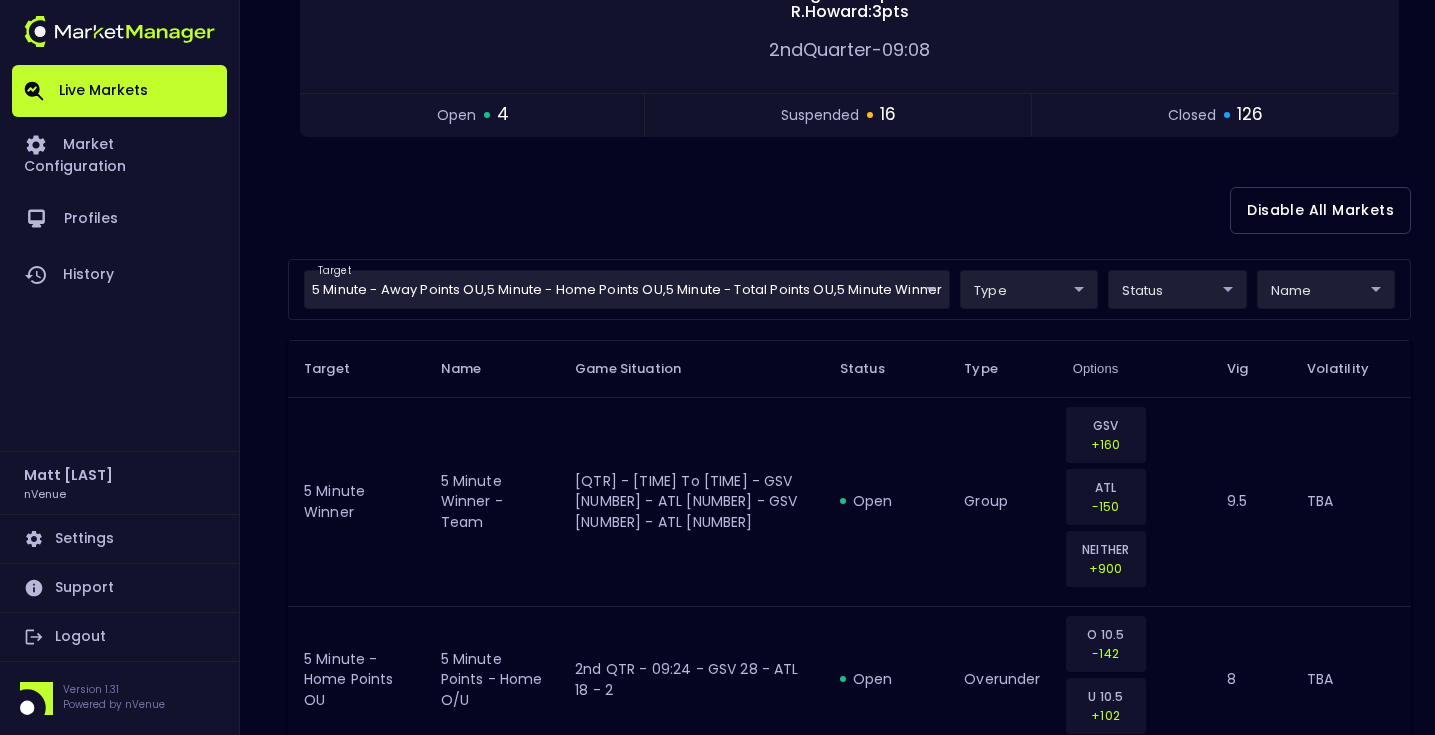 click on "Disable All Markets" at bounding box center (849, 210) 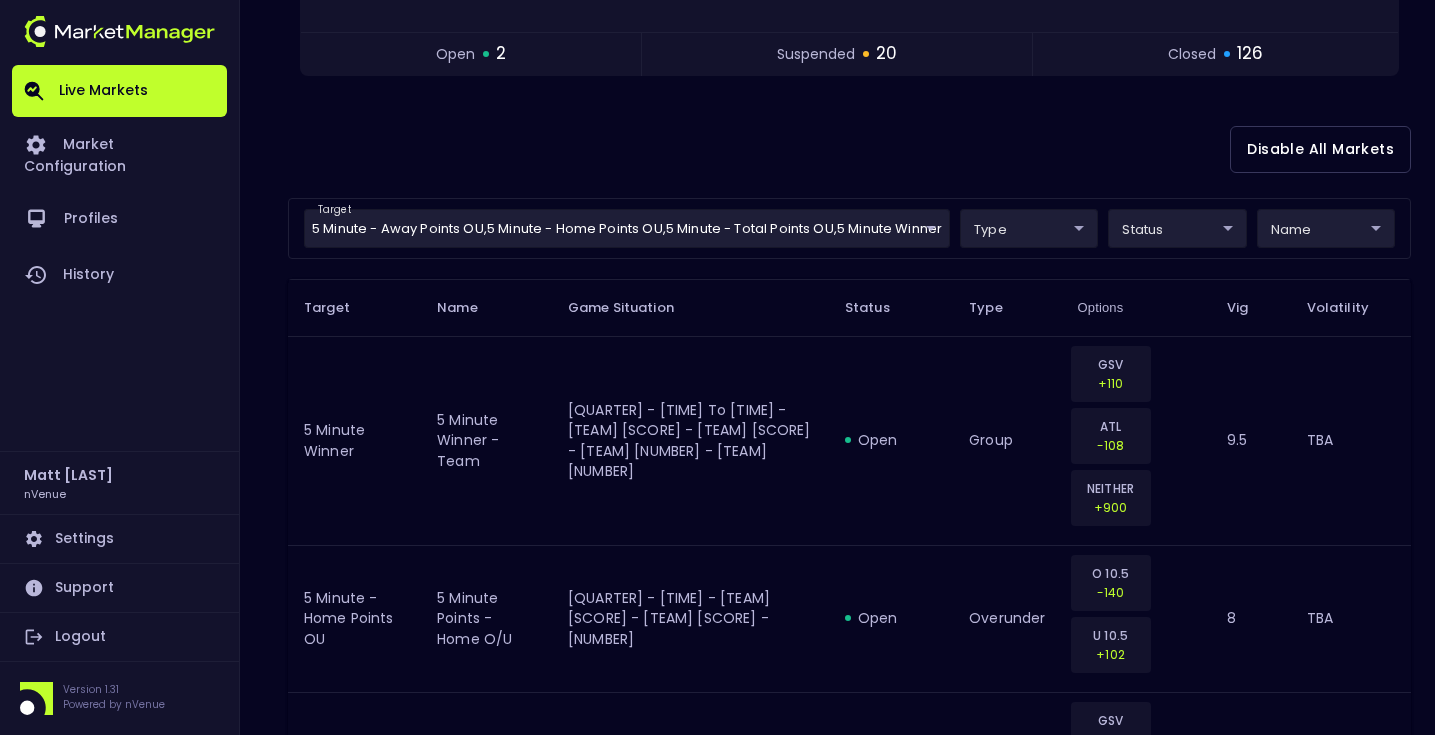 scroll, scrollTop: 417, scrollLeft: 0, axis: vertical 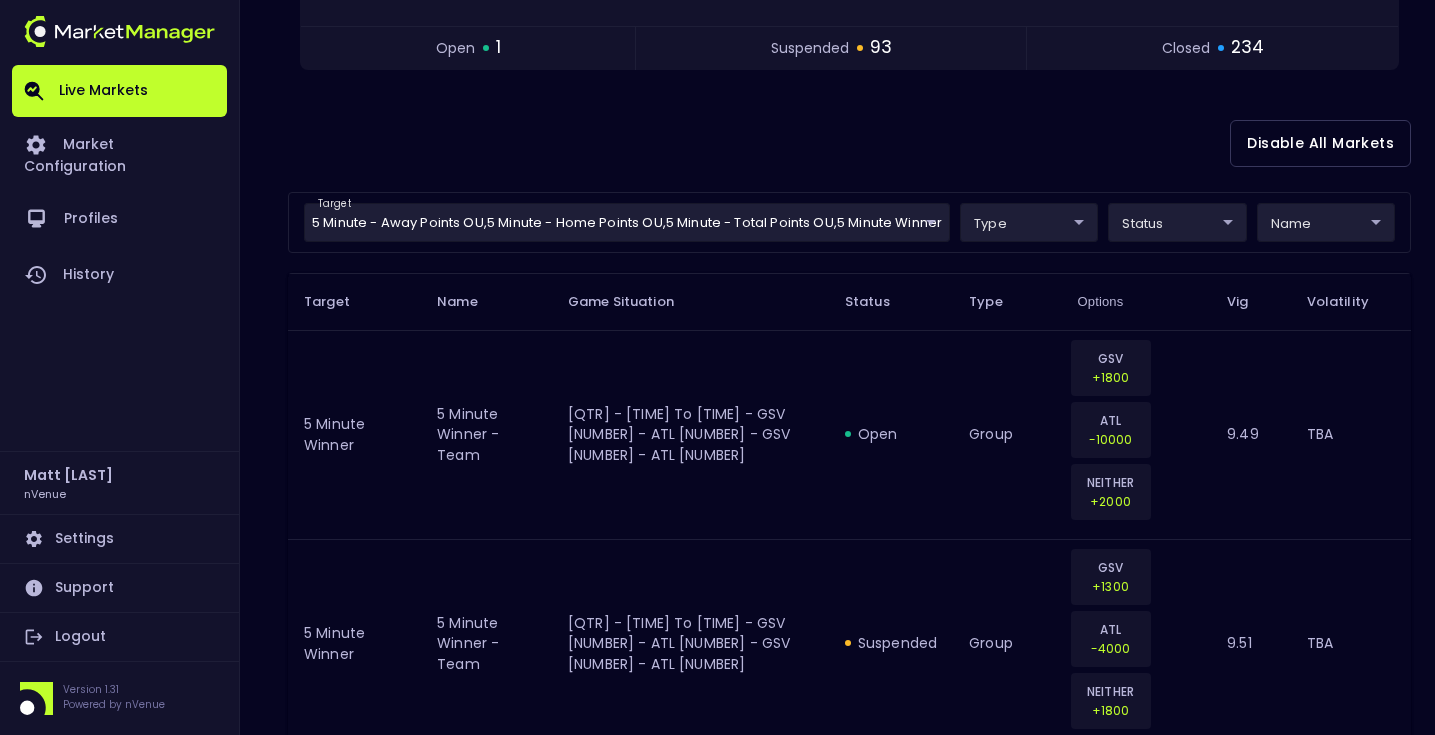click on "Disable All Markets" at bounding box center [849, 143] 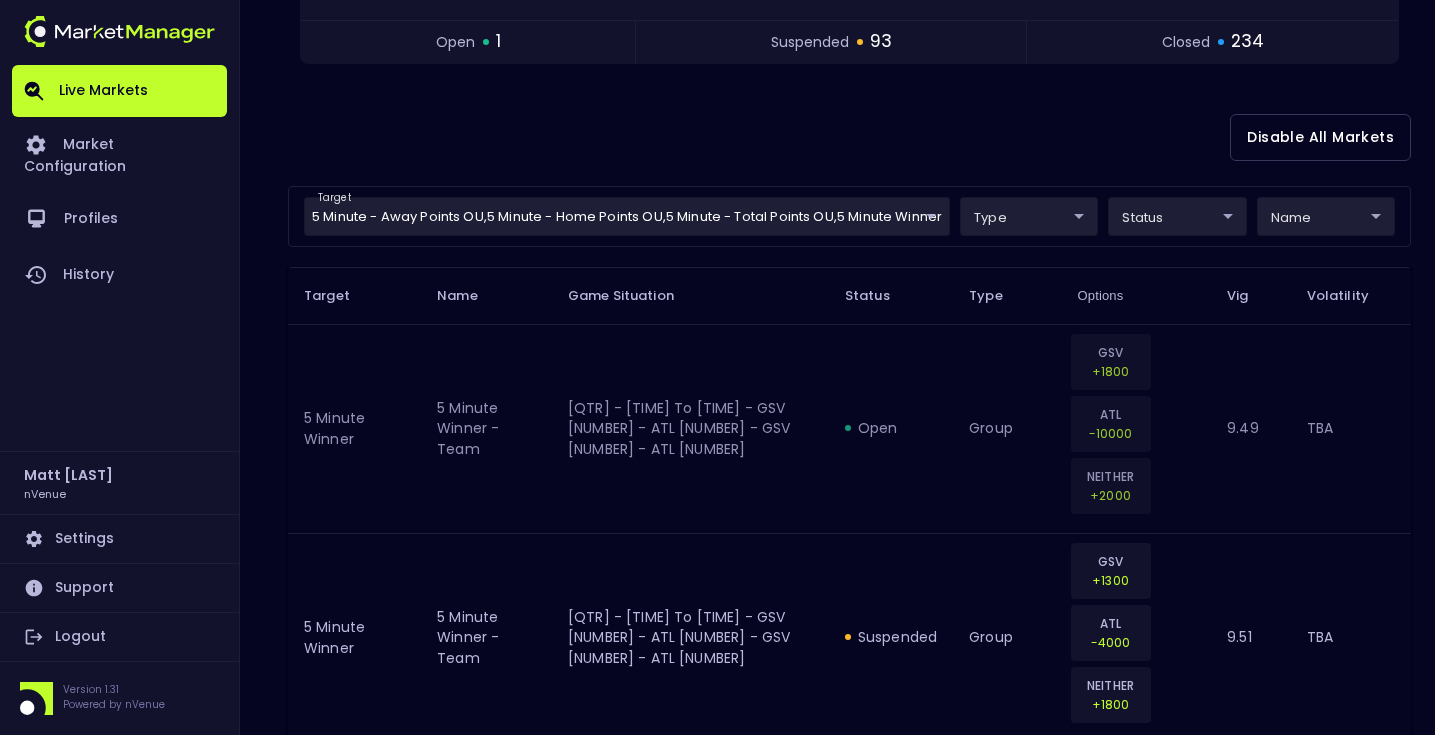 scroll, scrollTop: 425, scrollLeft: 0, axis: vertical 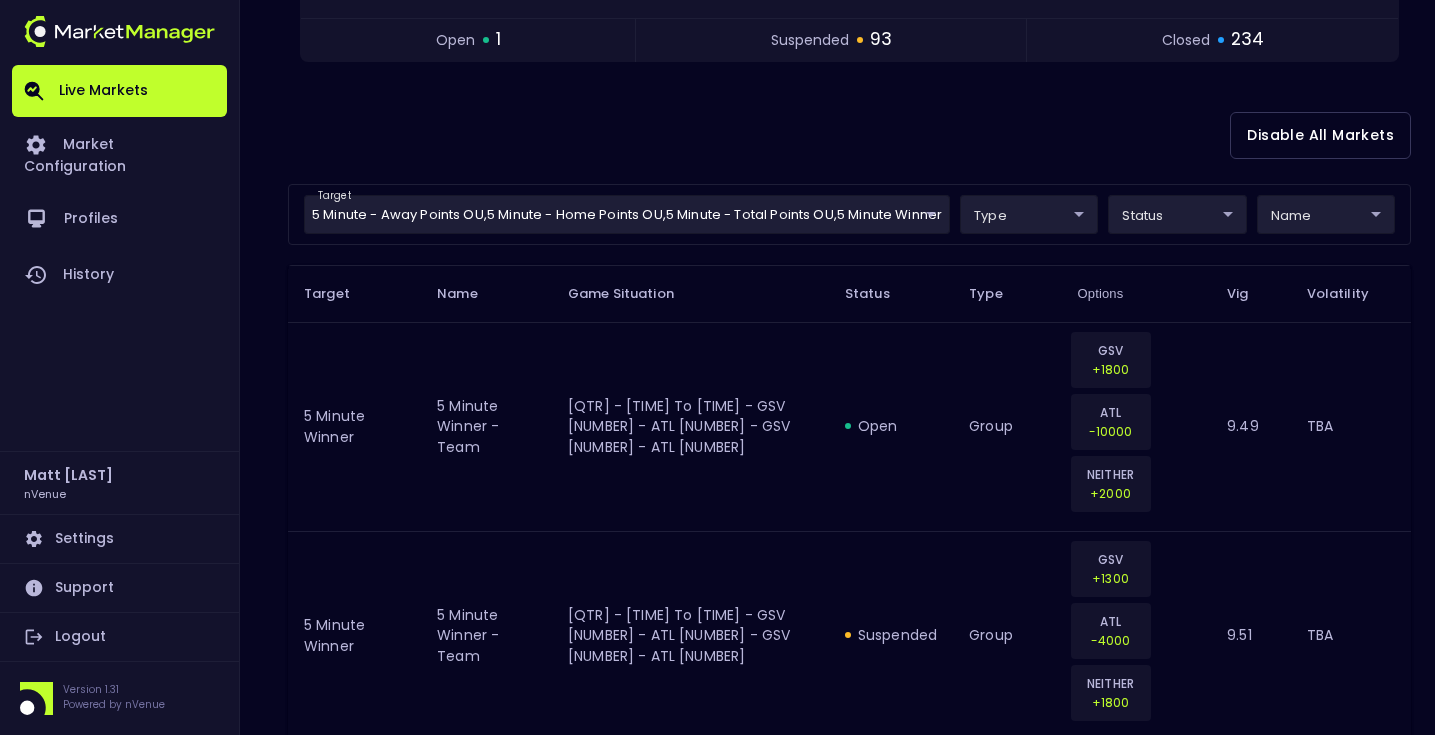 click on "Disable All Markets" at bounding box center [849, 135] 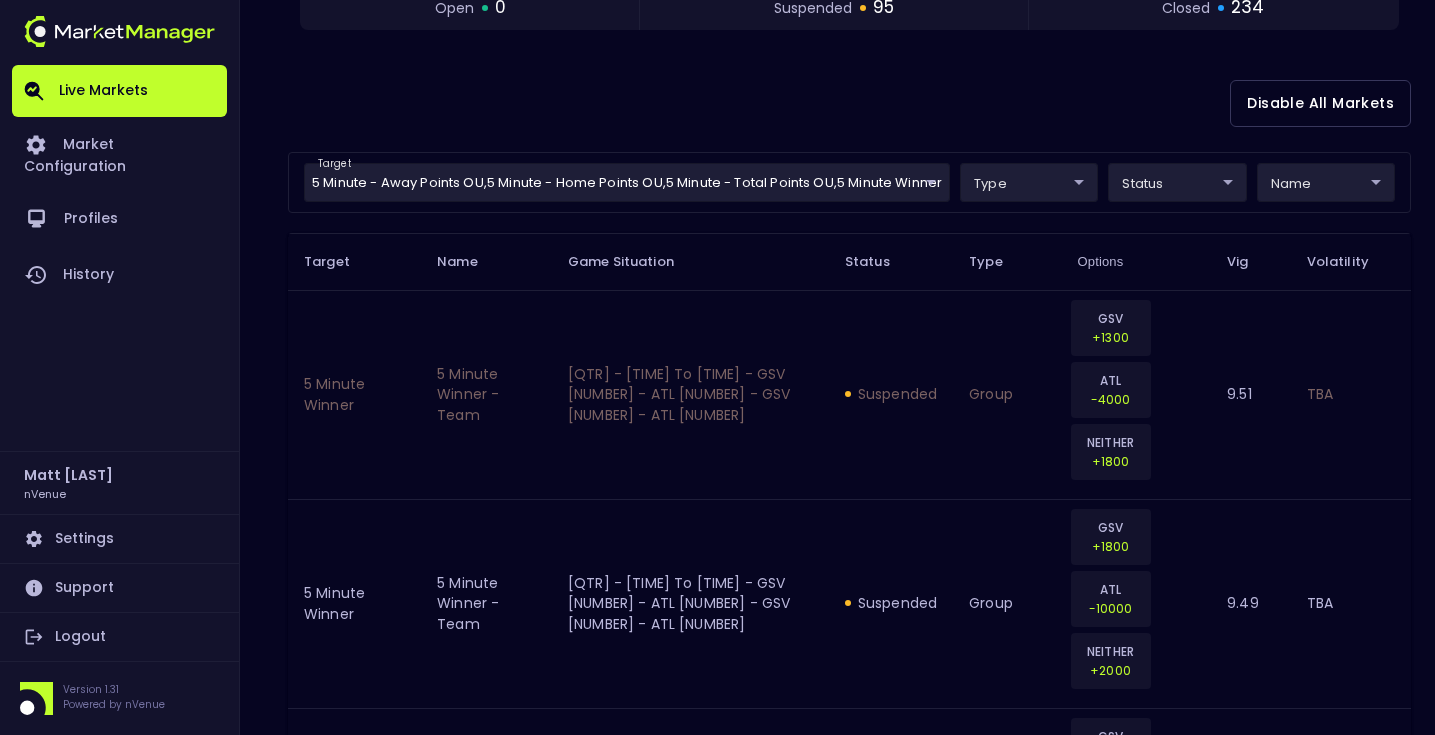 scroll, scrollTop: 453, scrollLeft: 0, axis: vertical 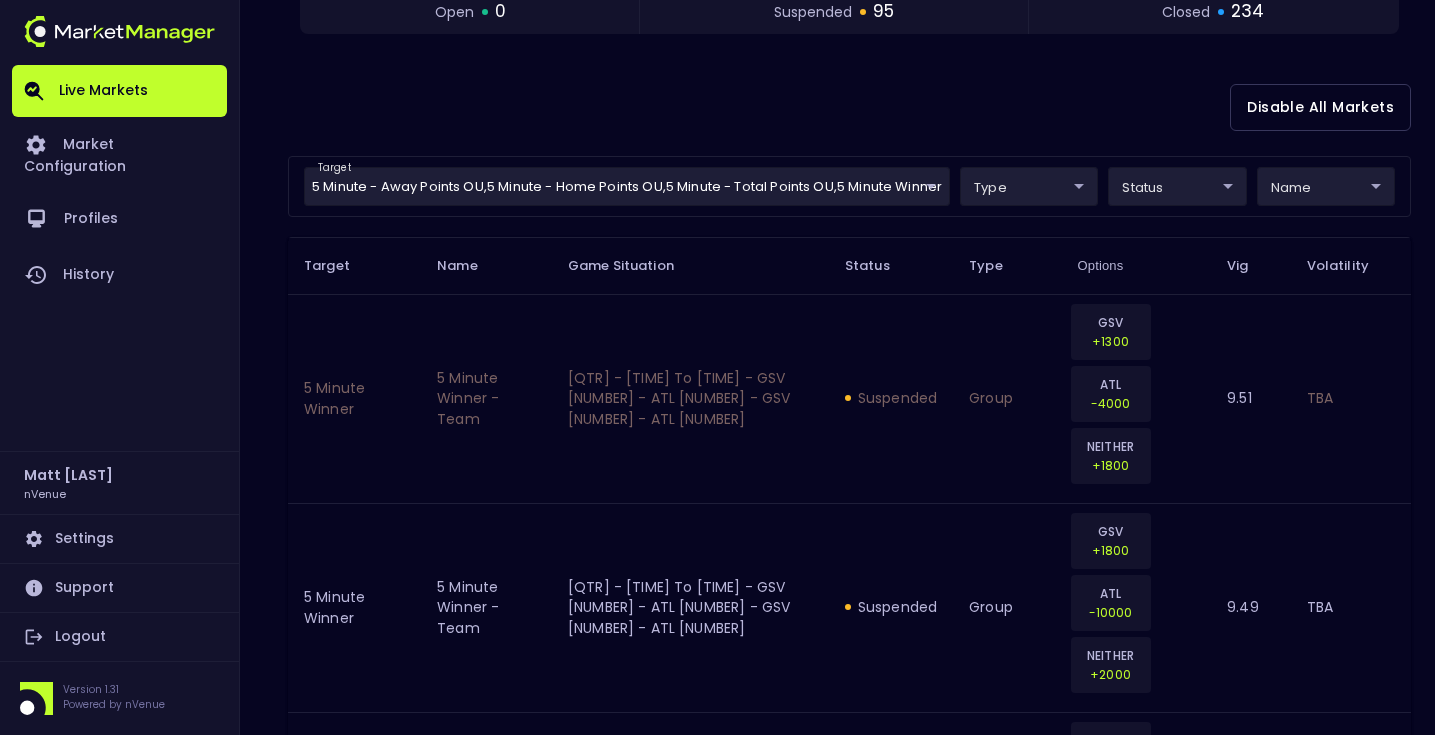 click on "Disable All Markets" at bounding box center (849, 107) 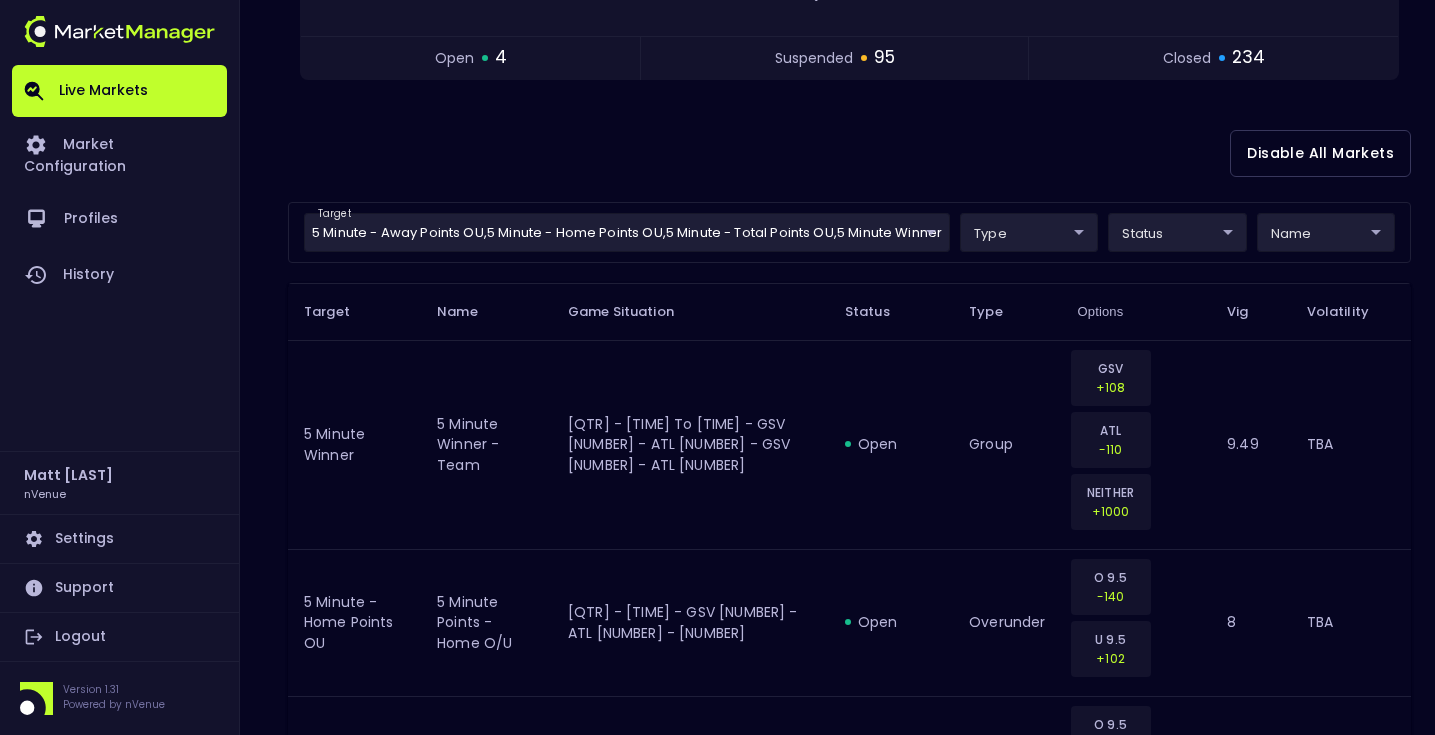 scroll, scrollTop: 0, scrollLeft: 0, axis: both 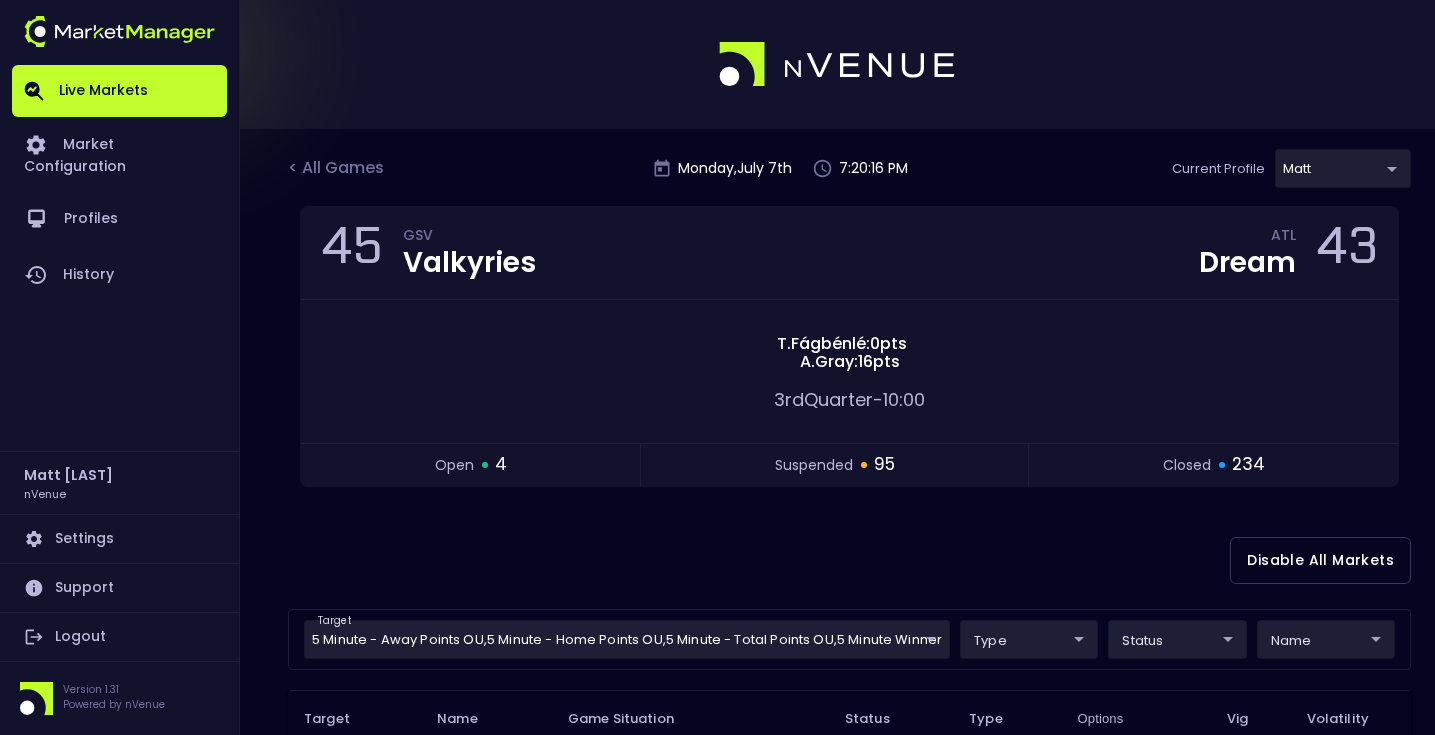 click on "Disable All Markets" at bounding box center (849, 560) 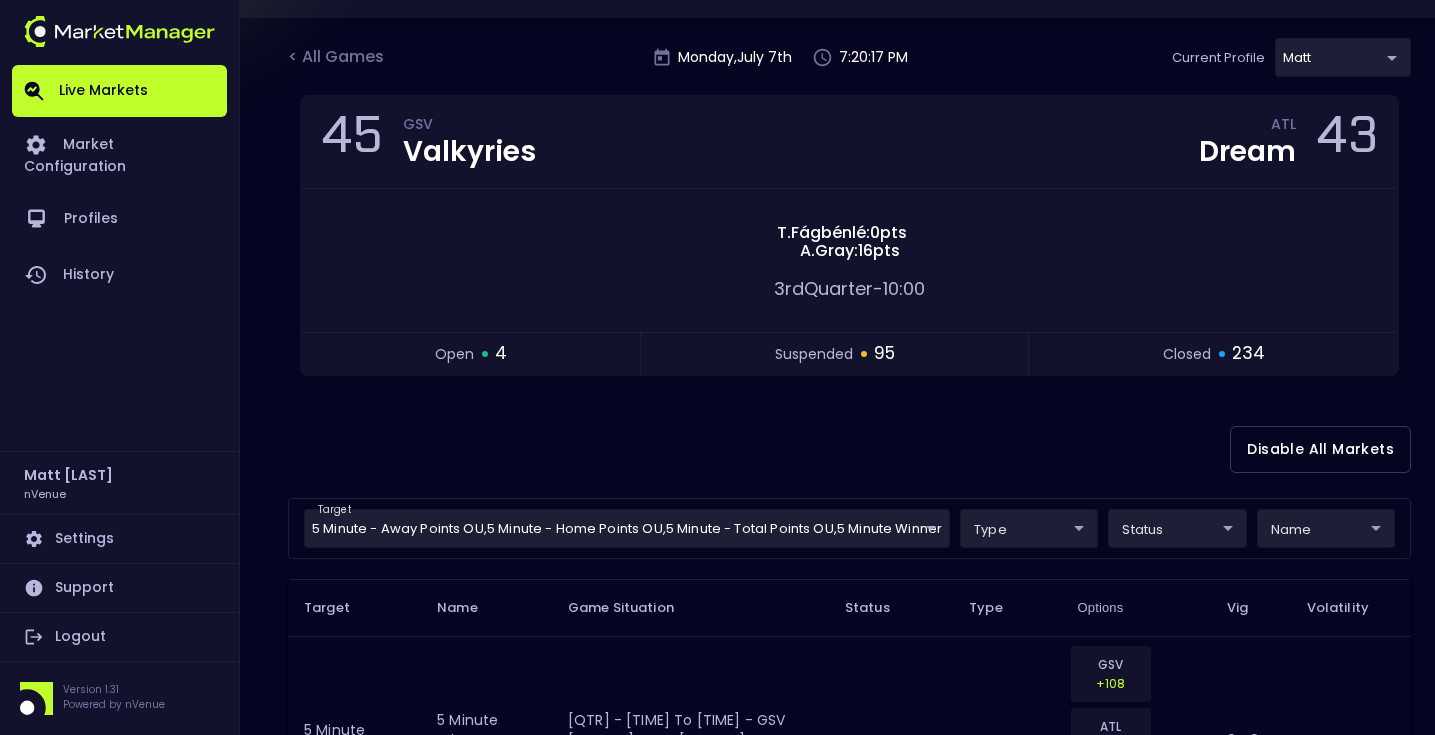 scroll, scrollTop: 112, scrollLeft: 0, axis: vertical 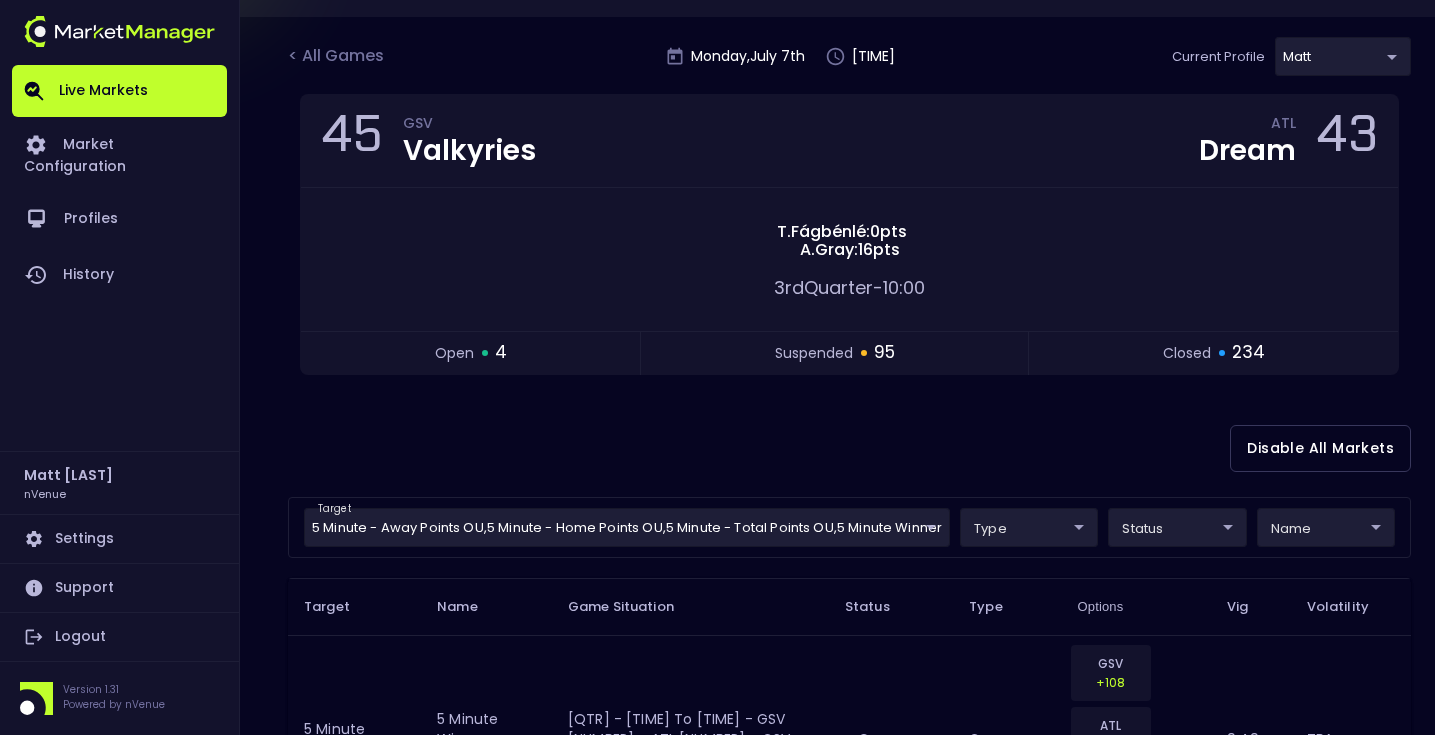 click on "Disable All Markets" at bounding box center (849, 448) 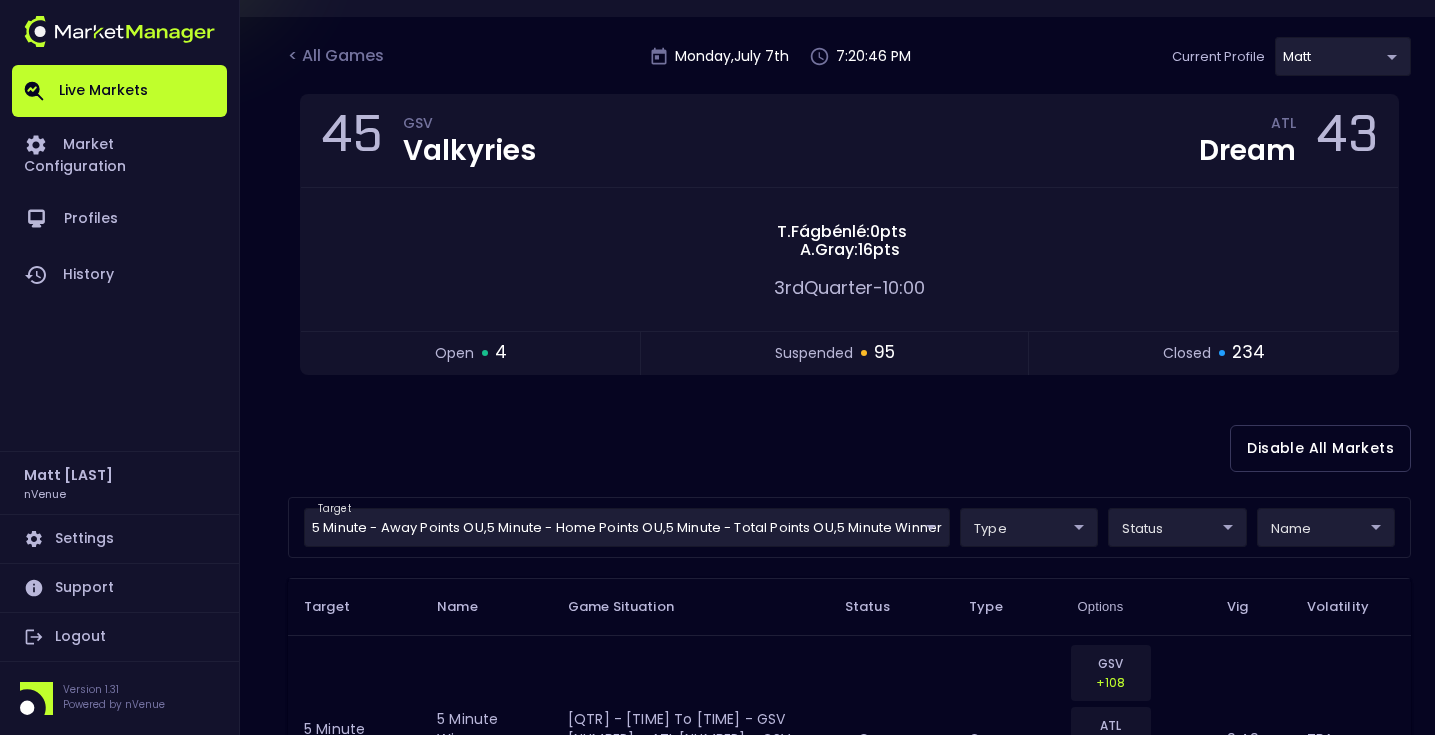 click on "Disable All Markets" at bounding box center [849, 448] 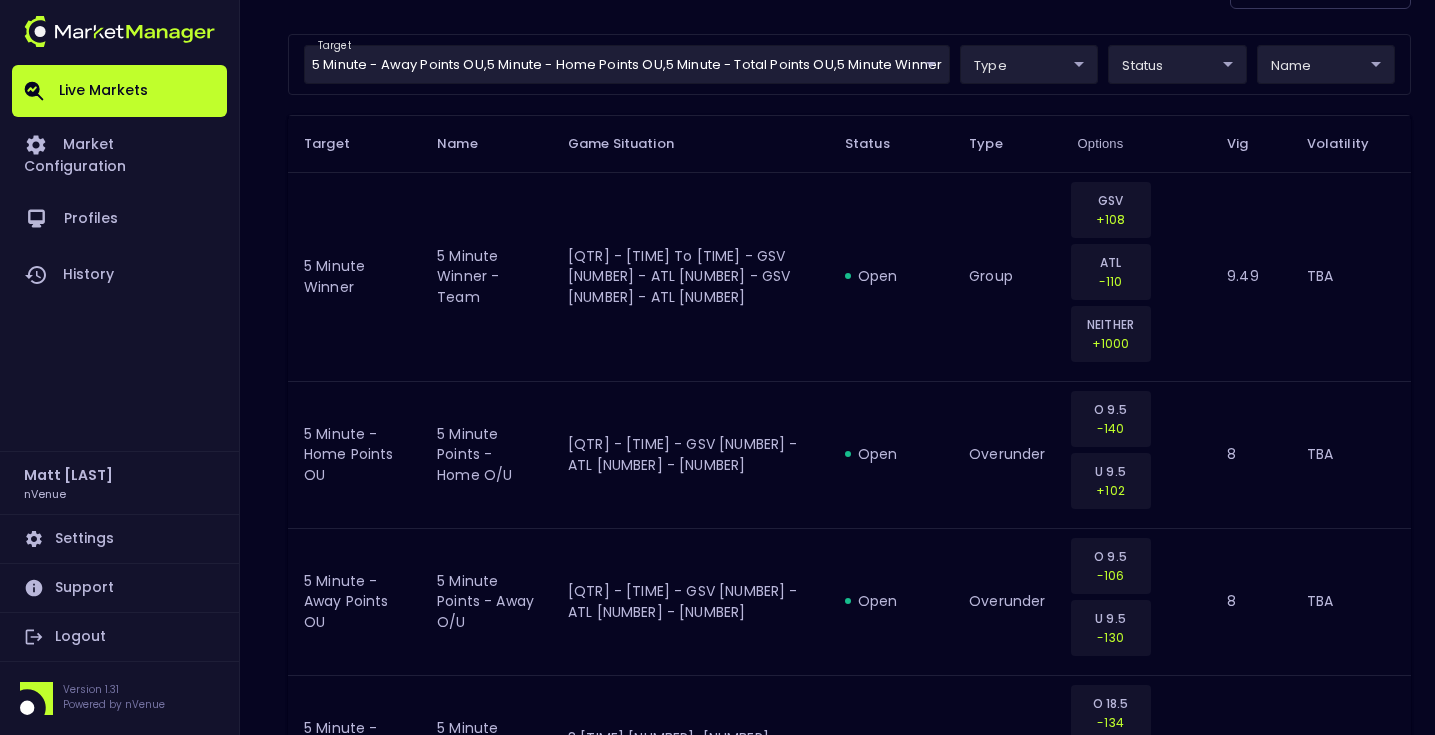 scroll, scrollTop: 371, scrollLeft: 0, axis: vertical 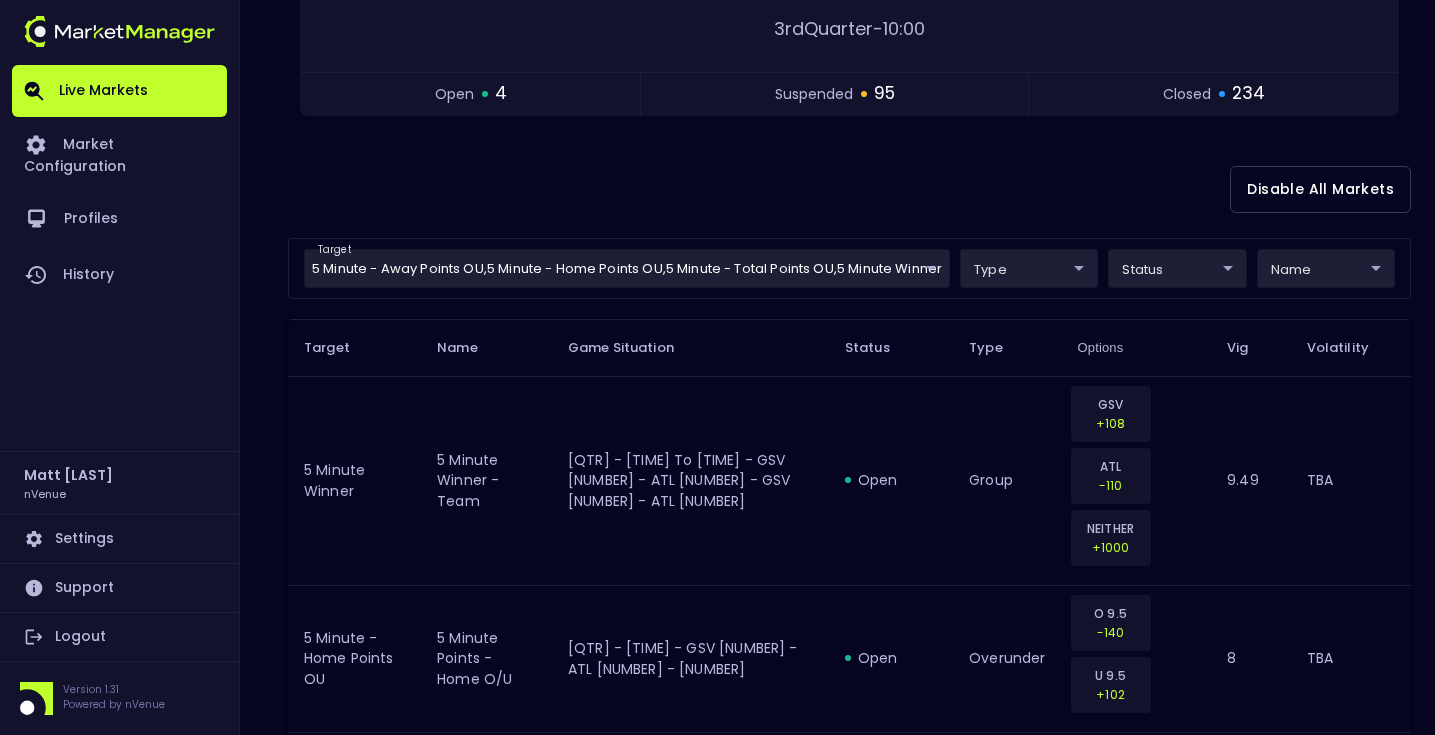 click on "Disable All Markets" at bounding box center (849, 189) 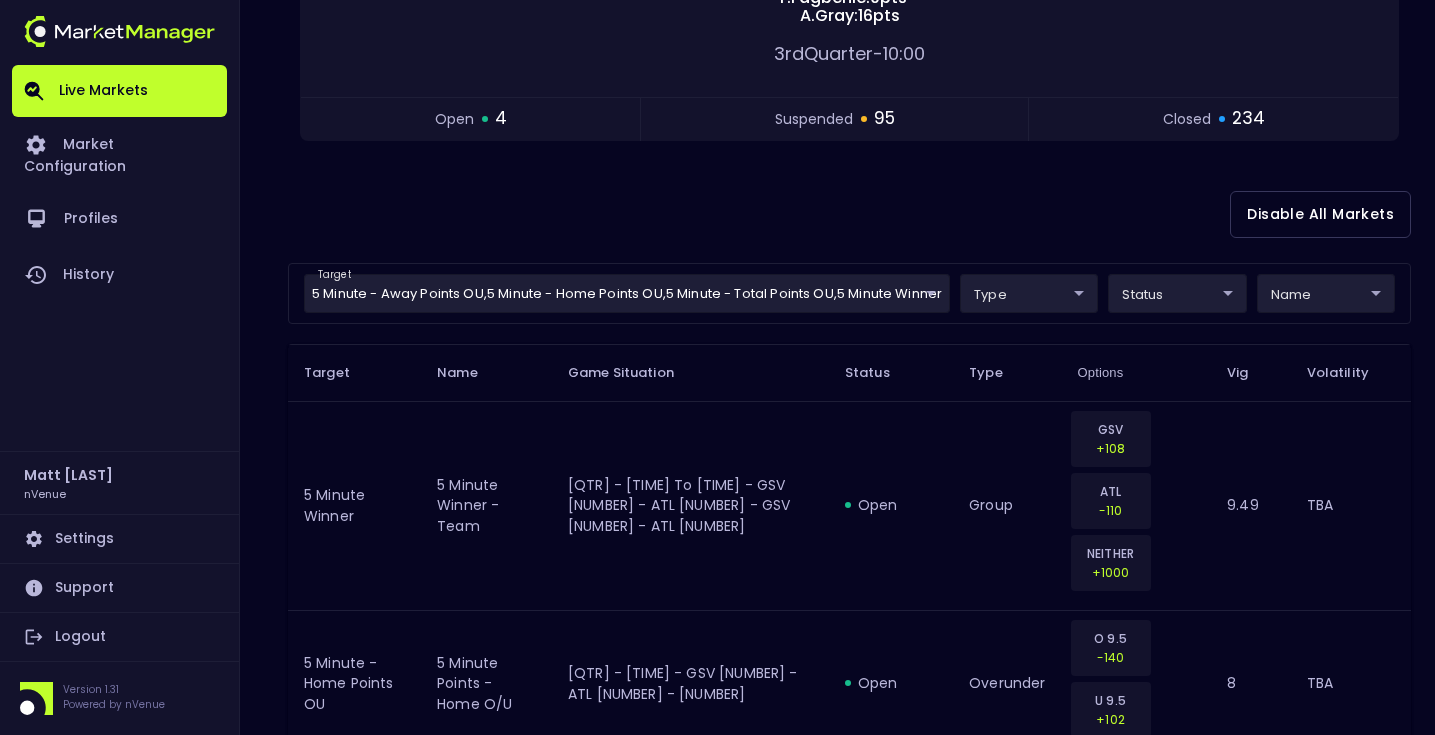 scroll, scrollTop: 337, scrollLeft: 0, axis: vertical 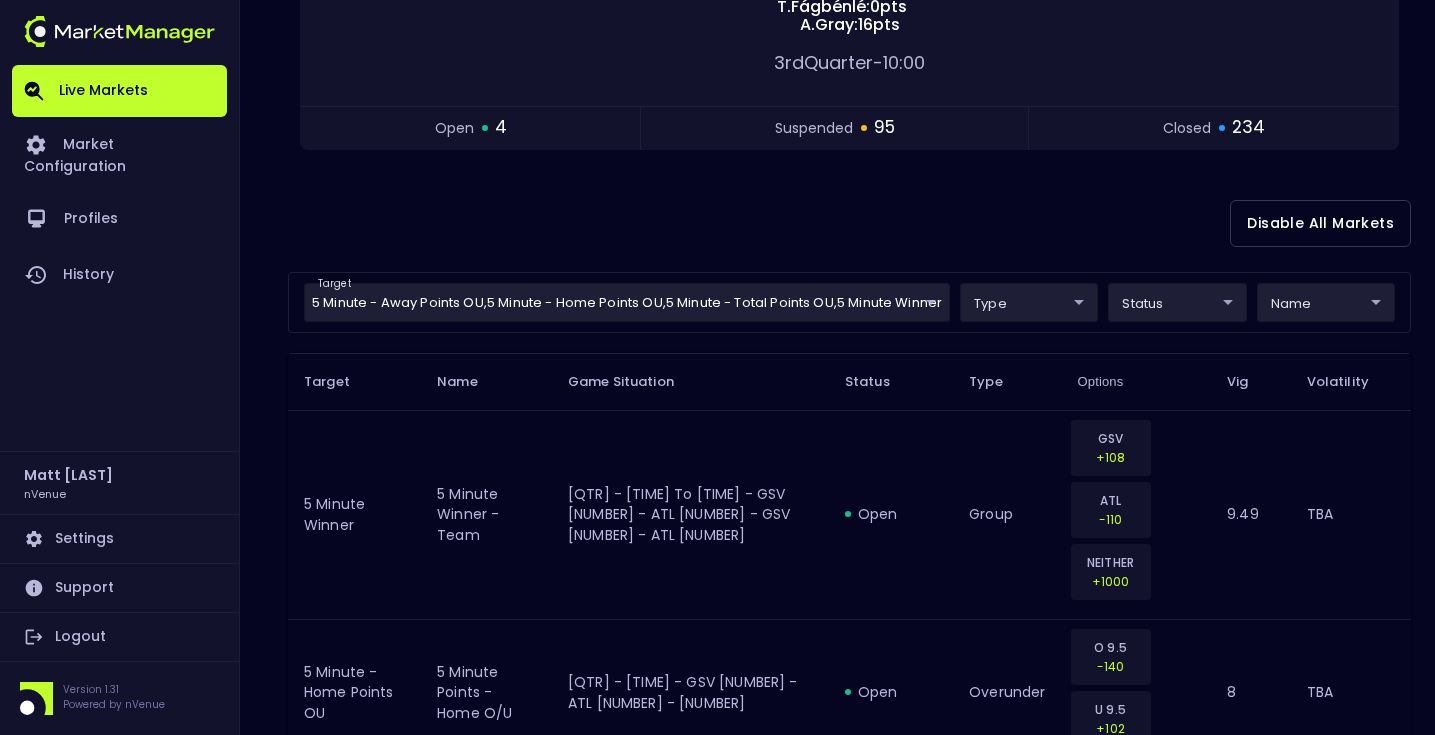 click on "Disable All Markets" at bounding box center [849, 223] 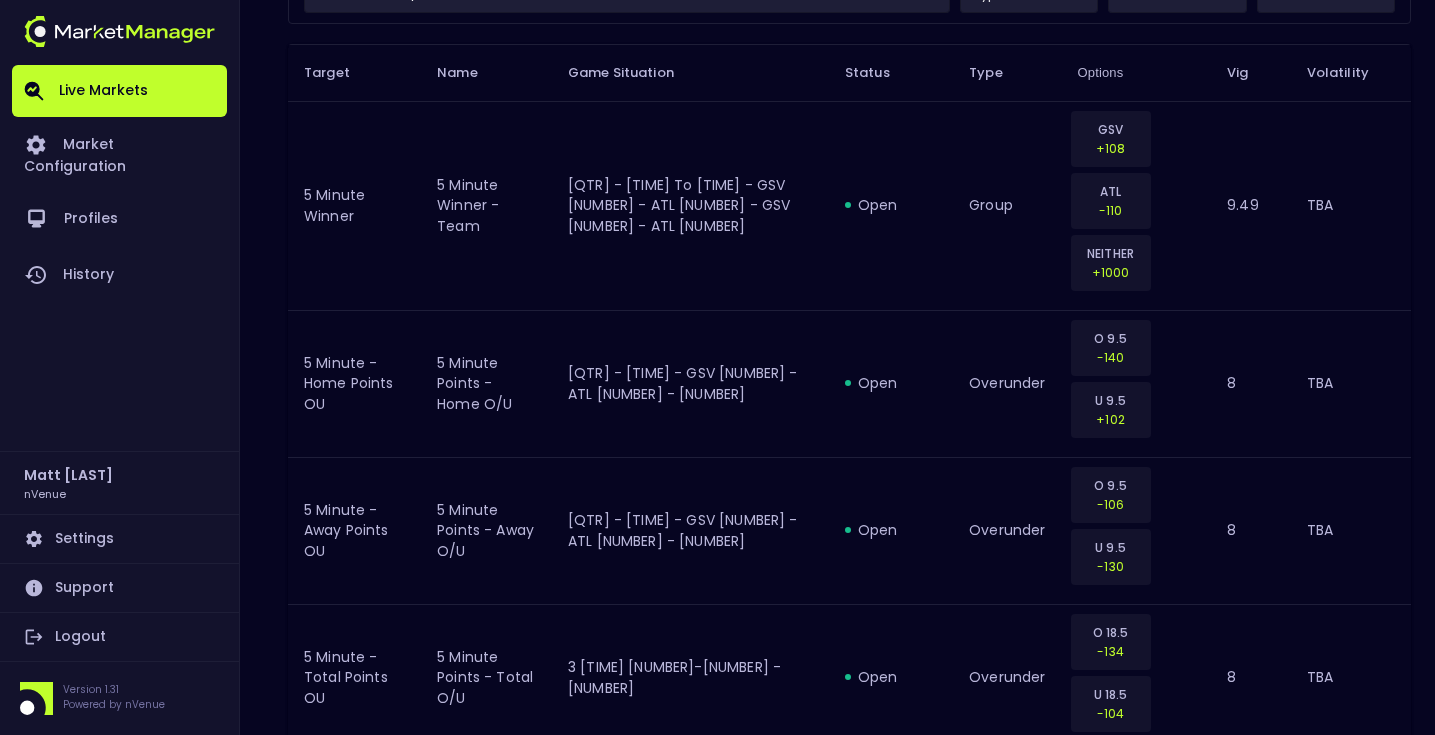 scroll, scrollTop: 0, scrollLeft: 0, axis: both 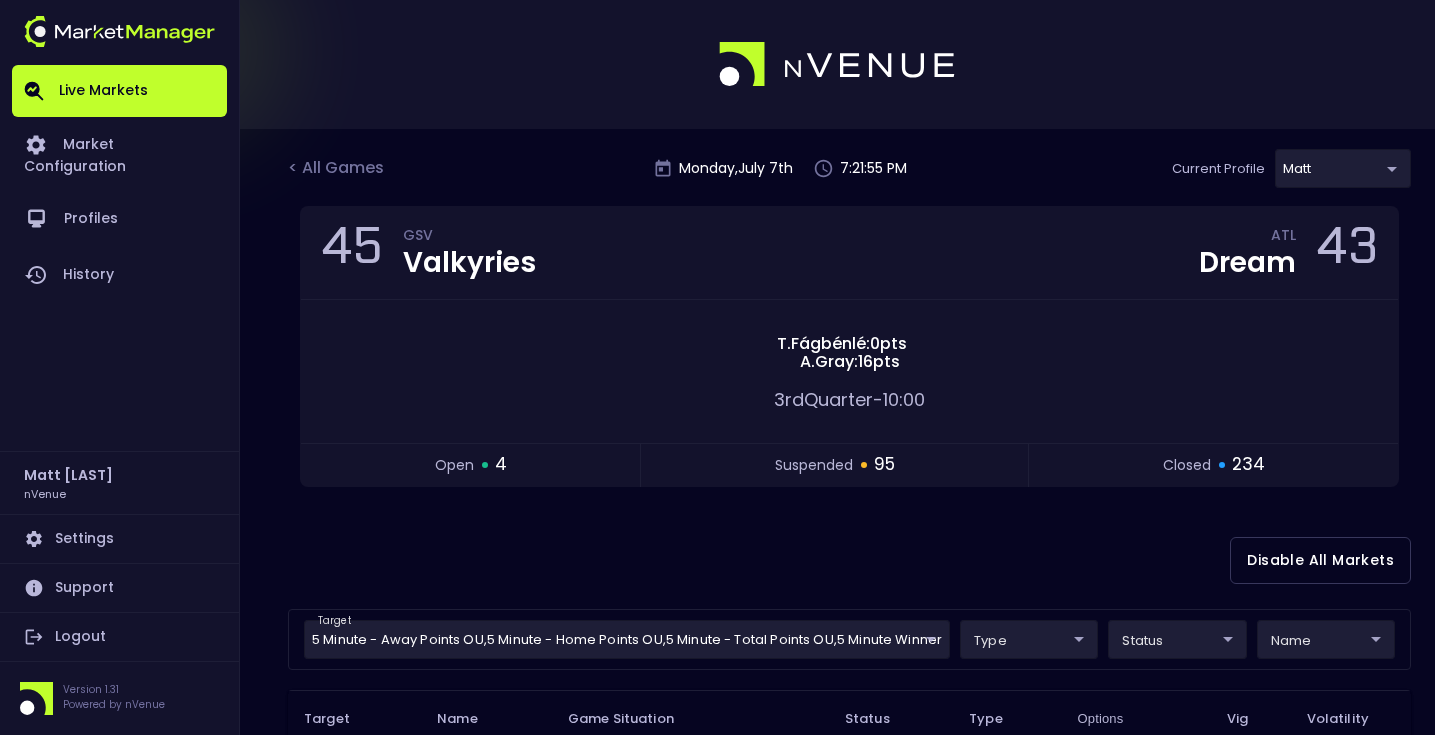 click on "Disable All Markets" at bounding box center (849, 560) 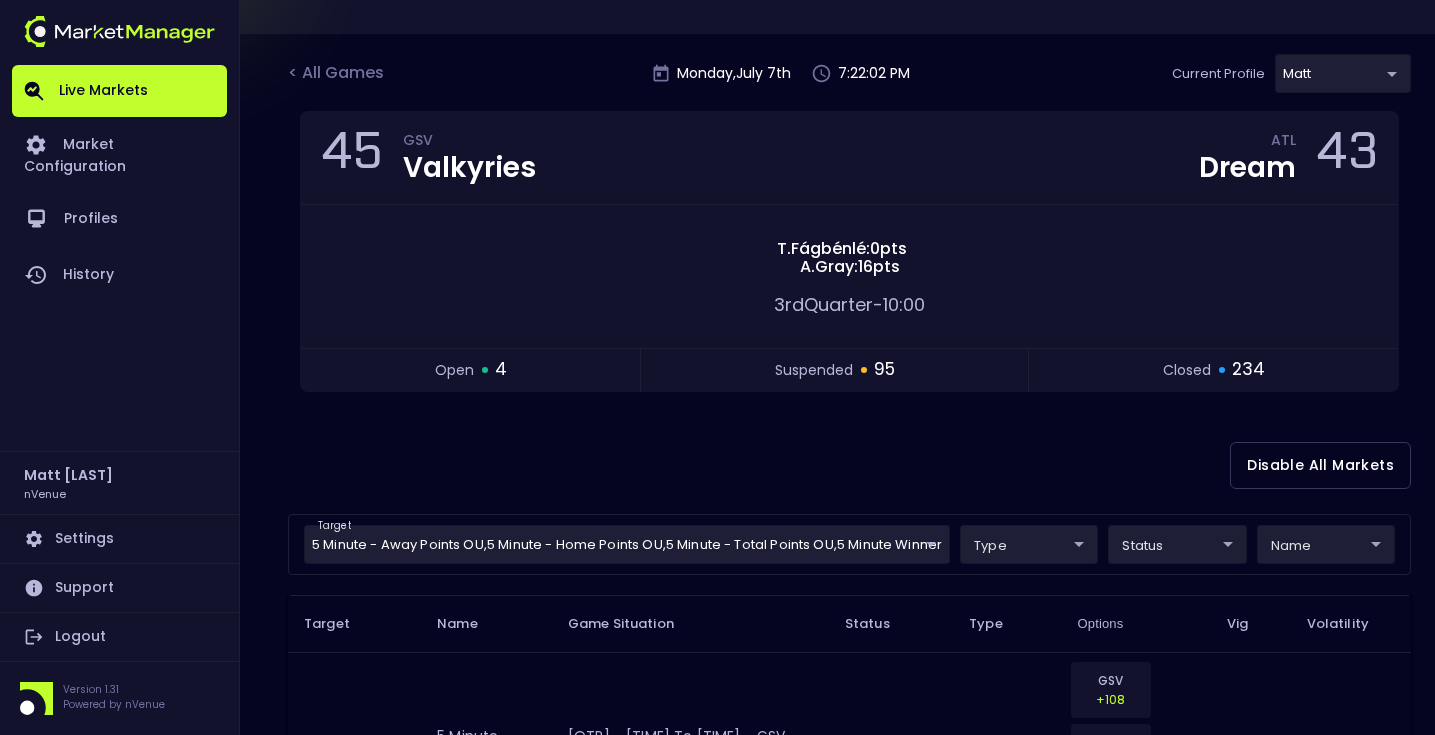 scroll, scrollTop: 151, scrollLeft: 0, axis: vertical 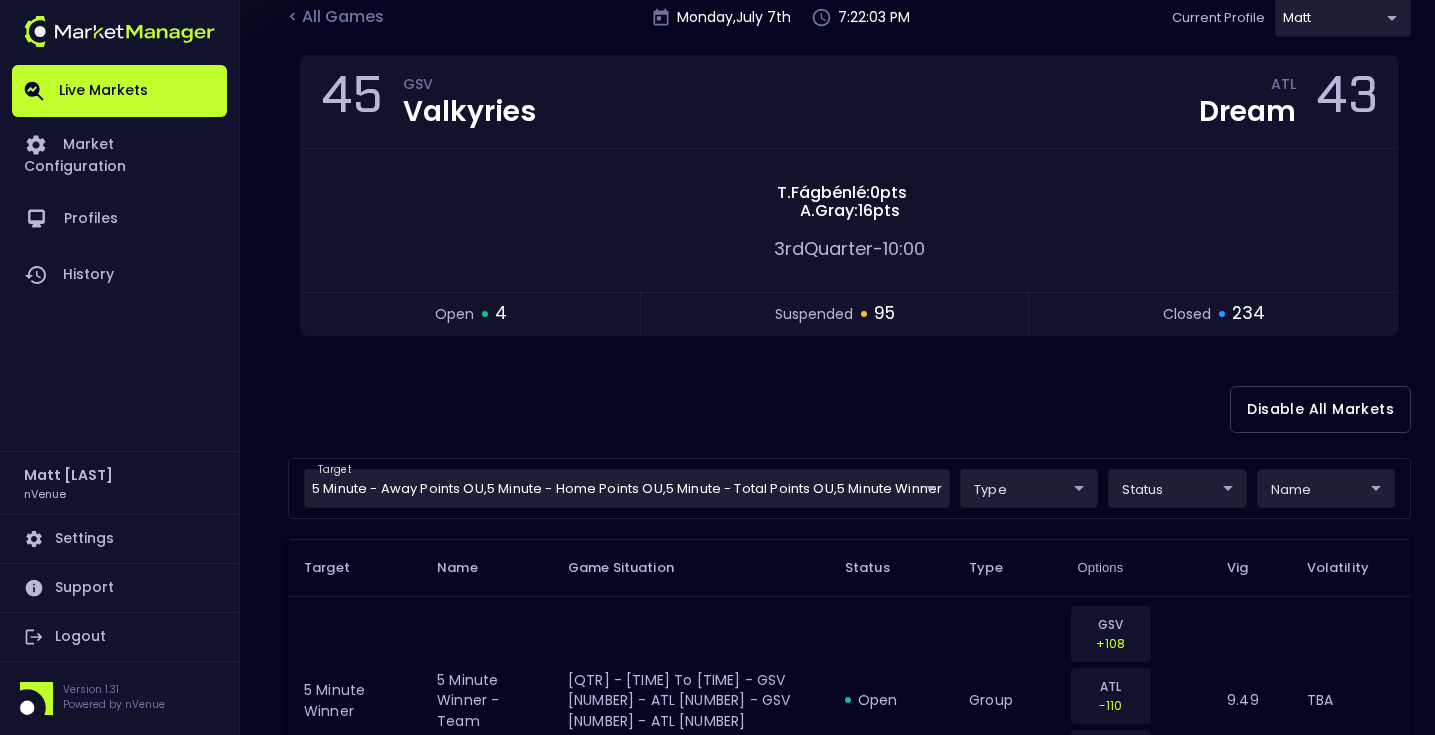 click on "Disable All Markets" at bounding box center (849, 409) 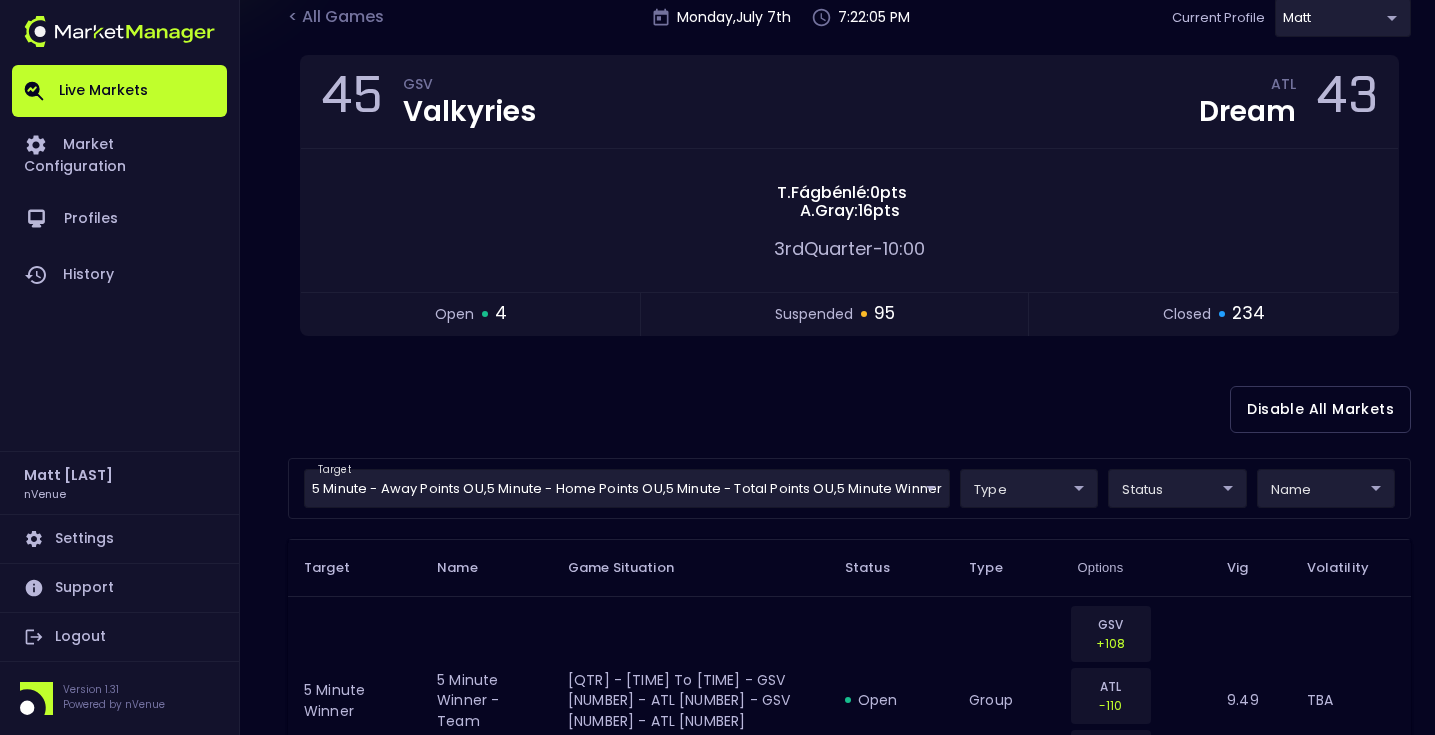 click on "Disable All Markets" at bounding box center (849, 409) 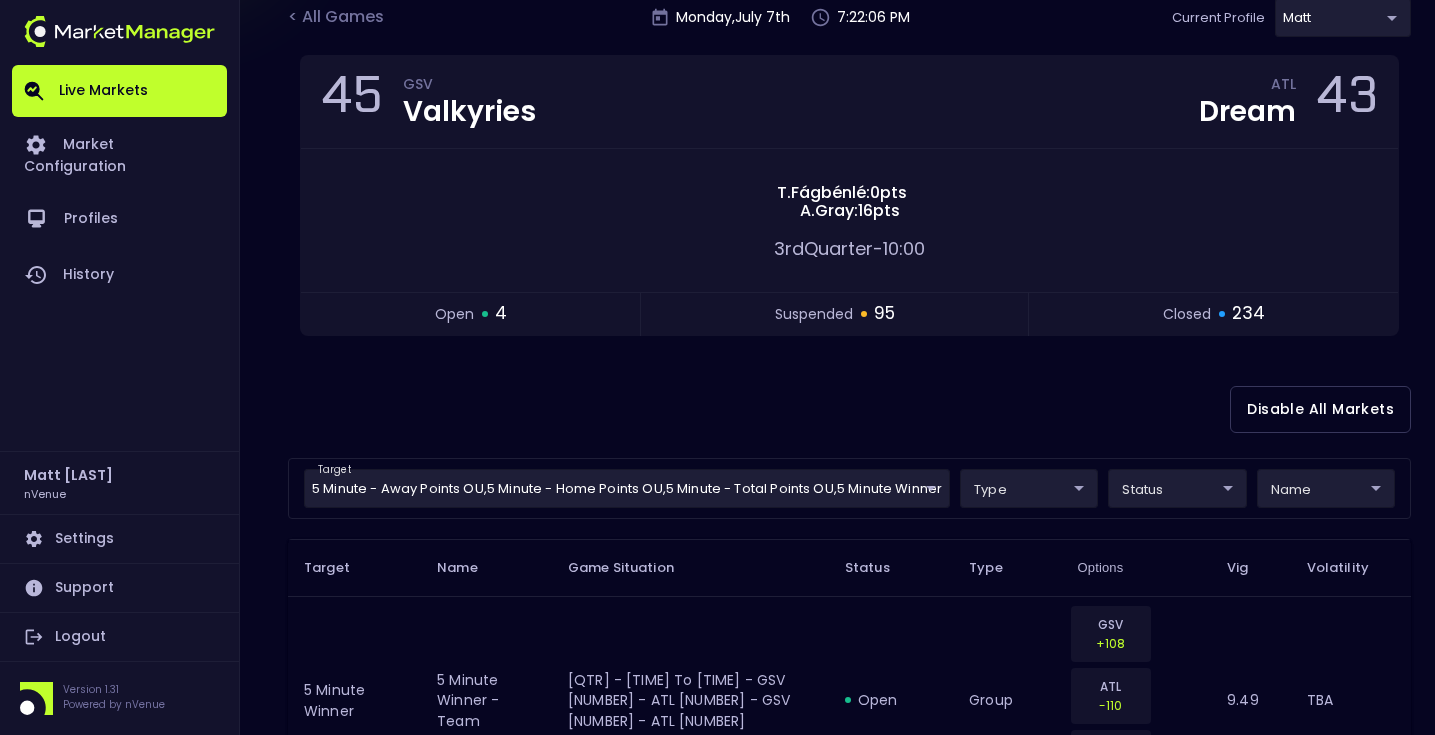 click on "Disable All Markets" at bounding box center [849, 409] 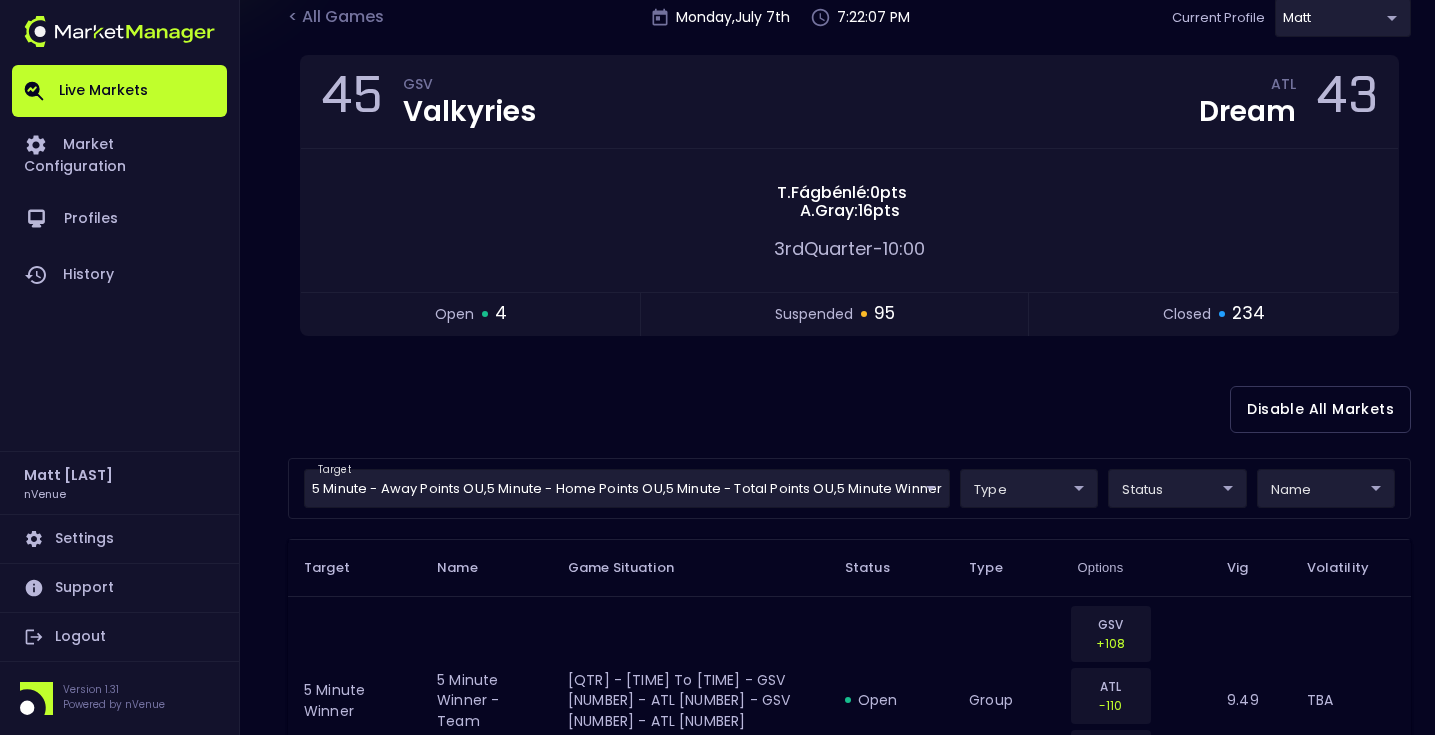 click on "Disable All Markets" at bounding box center [849, 409] 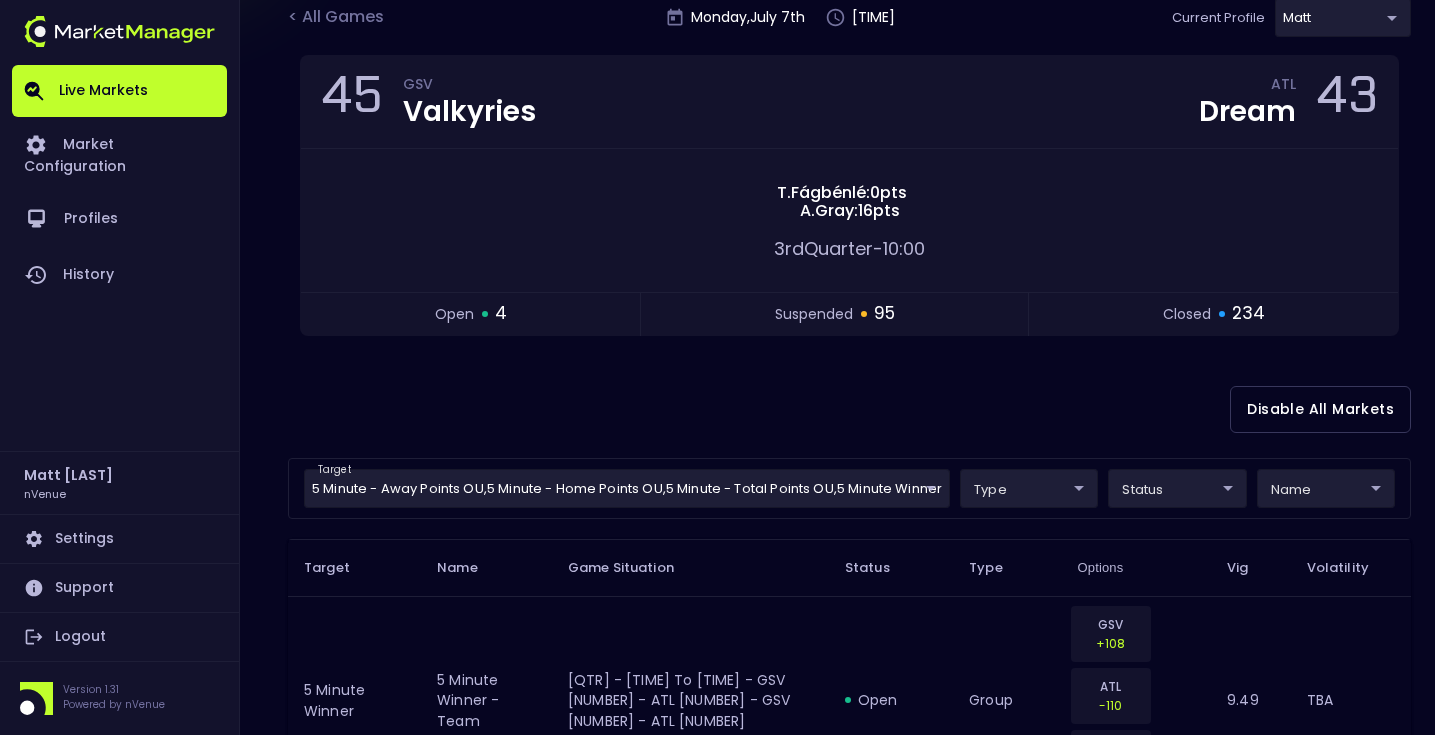 drag, startPoint x: 897, startPoint y: 381, endPoint x: 781, endPoint y: 371, distance: 116.43024 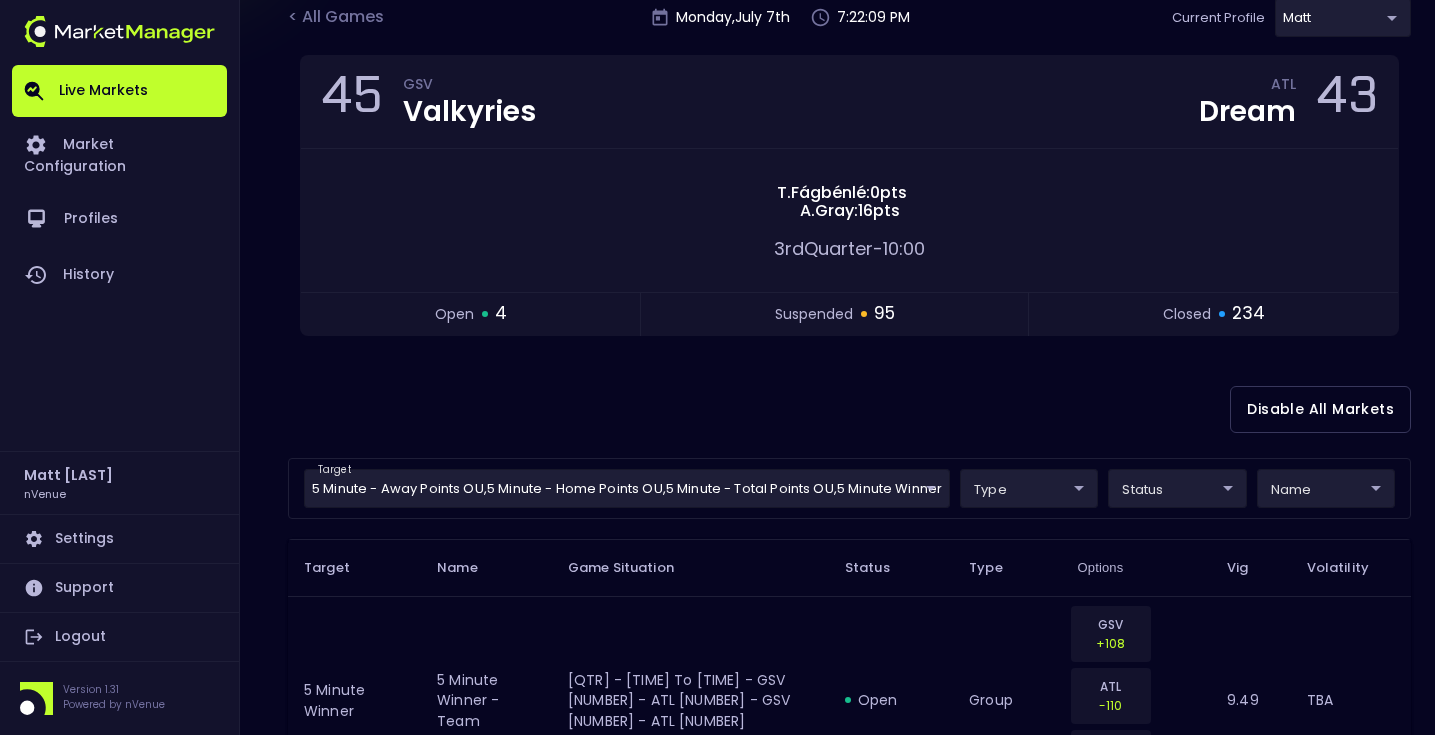 click on "Disable All Markets" at bounding box center [849, 409] 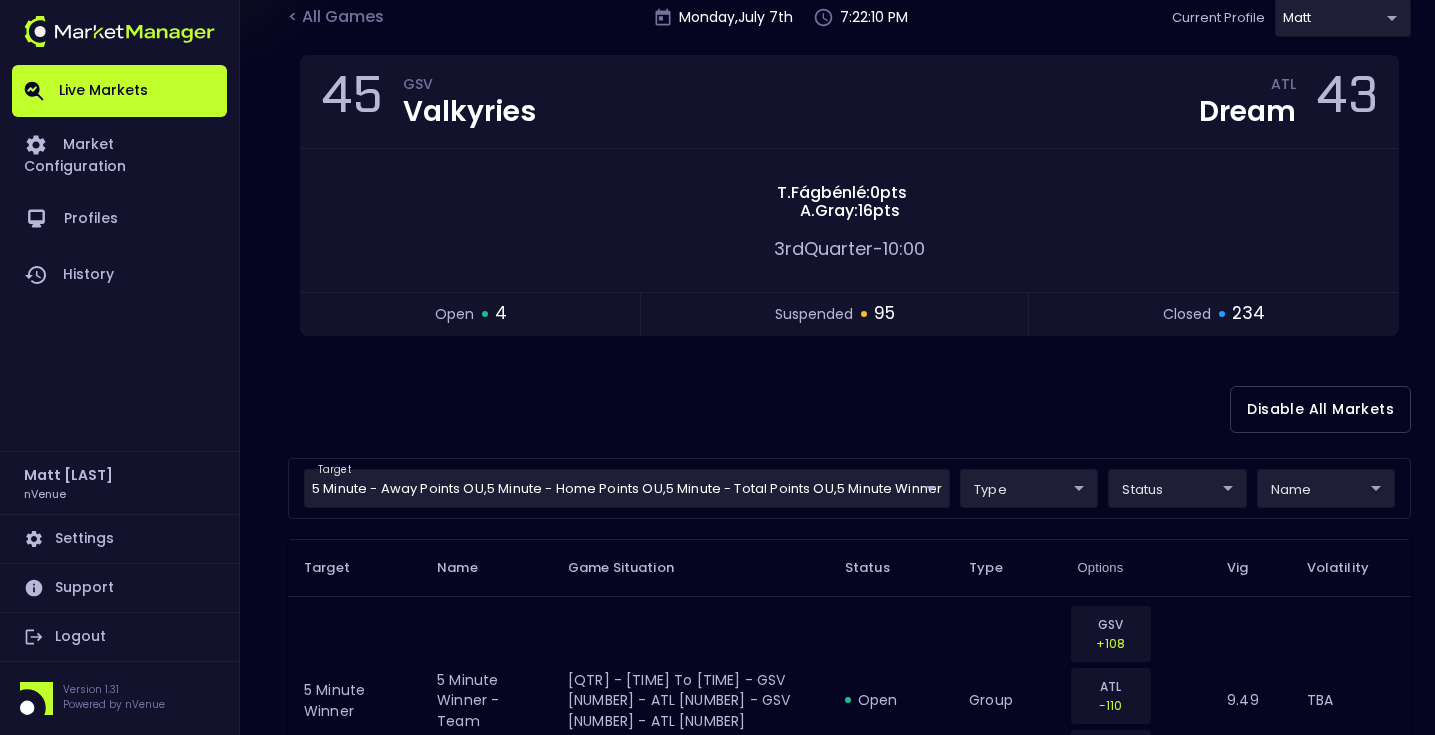 click on "Disable All Markets" at bounding box center [849, 409] 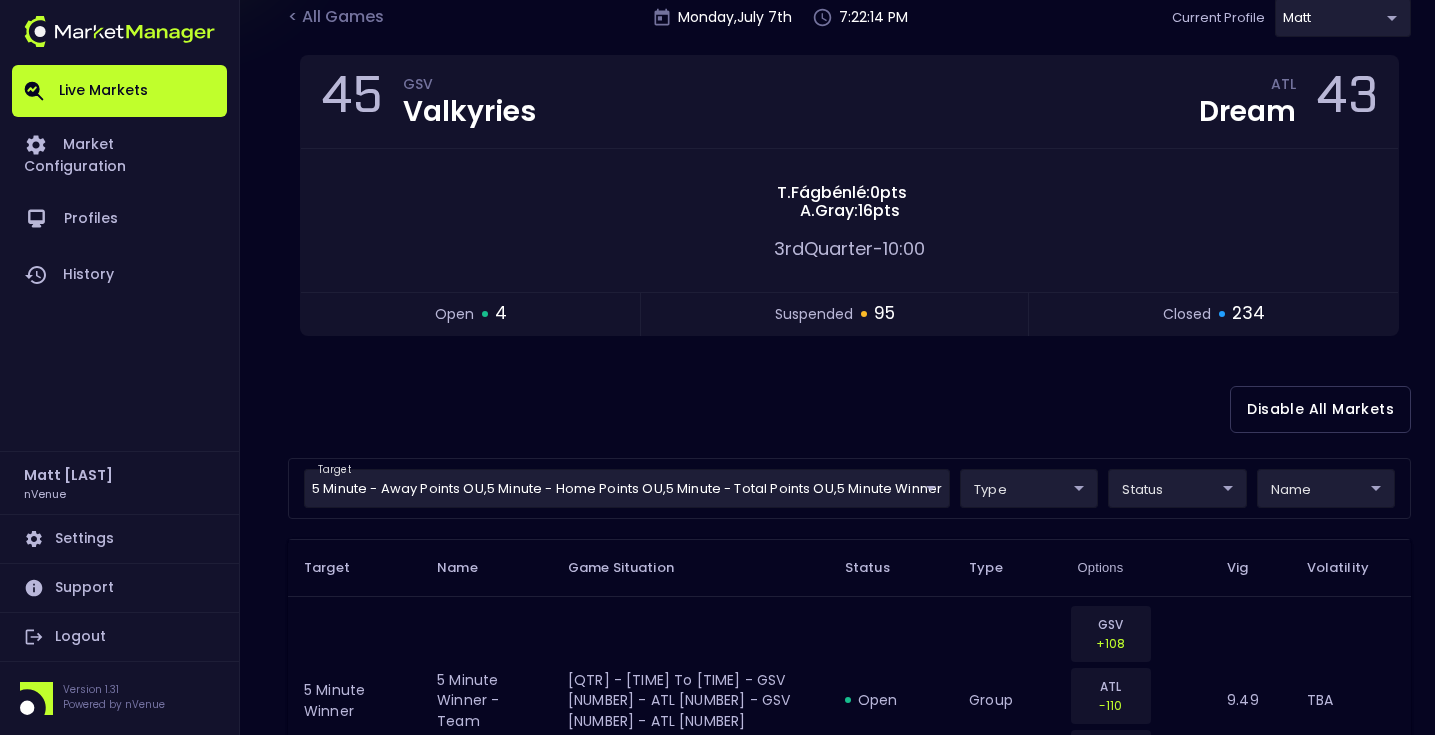 click on "Disable All Markets" at bounding box center (849, 409) 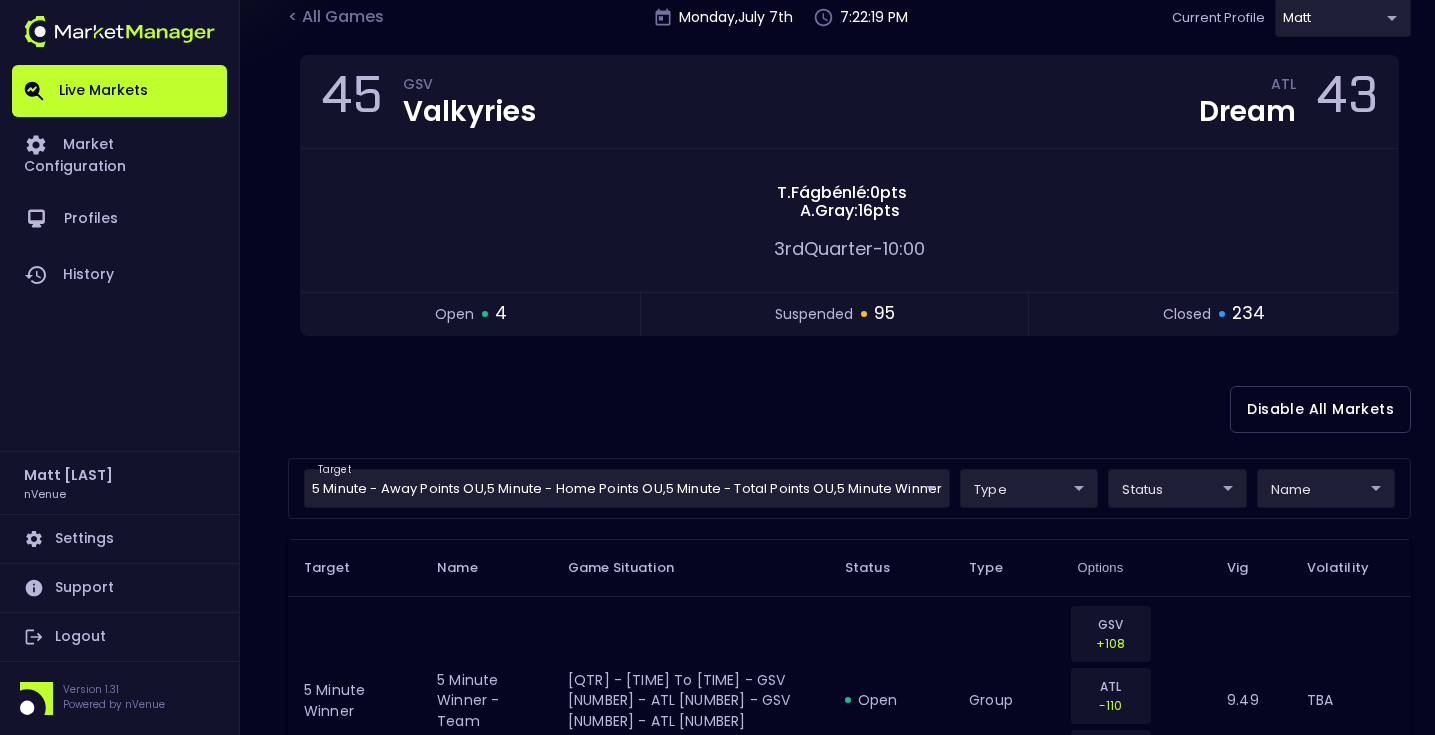 click on "Disable All Markets" at bounding box center (849, 409) 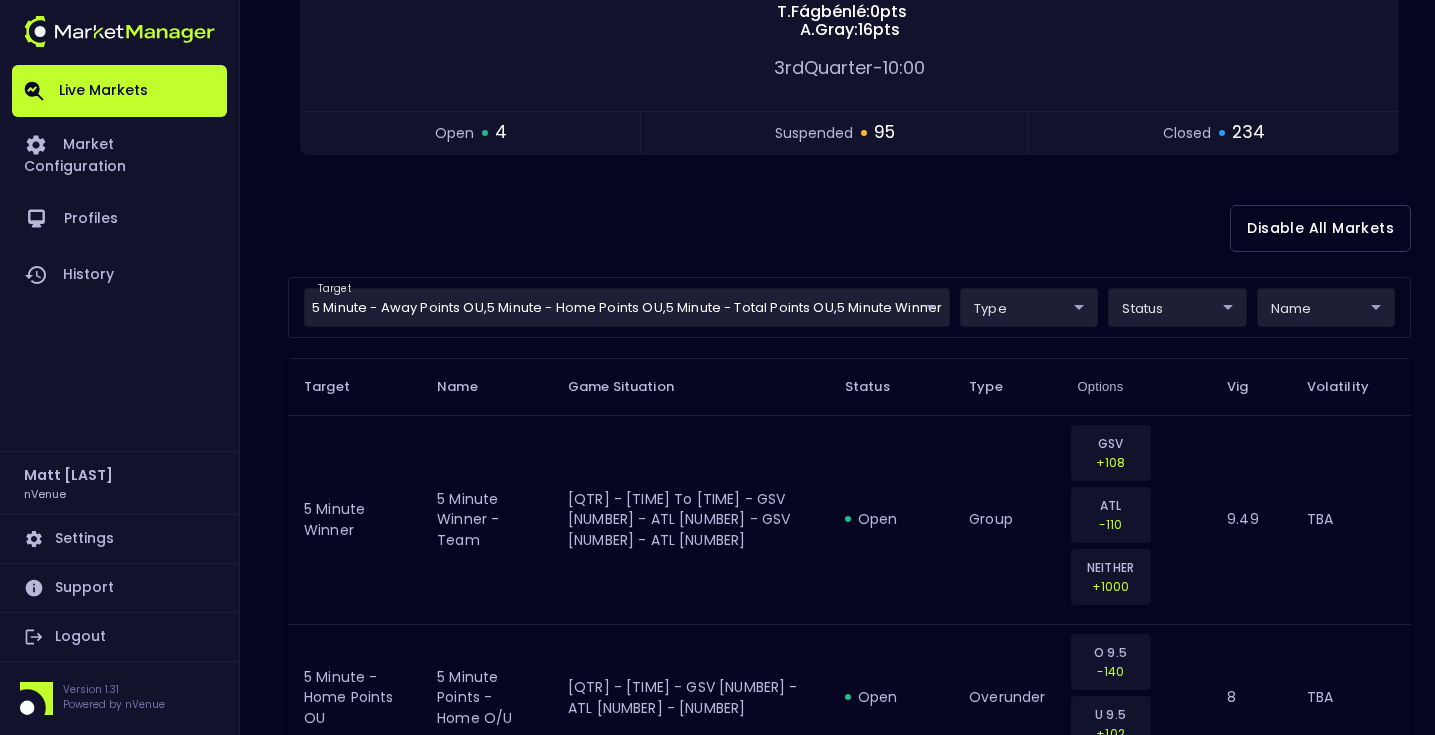scroll, scrollTop: 0, scrollLeft: 0, axis: both 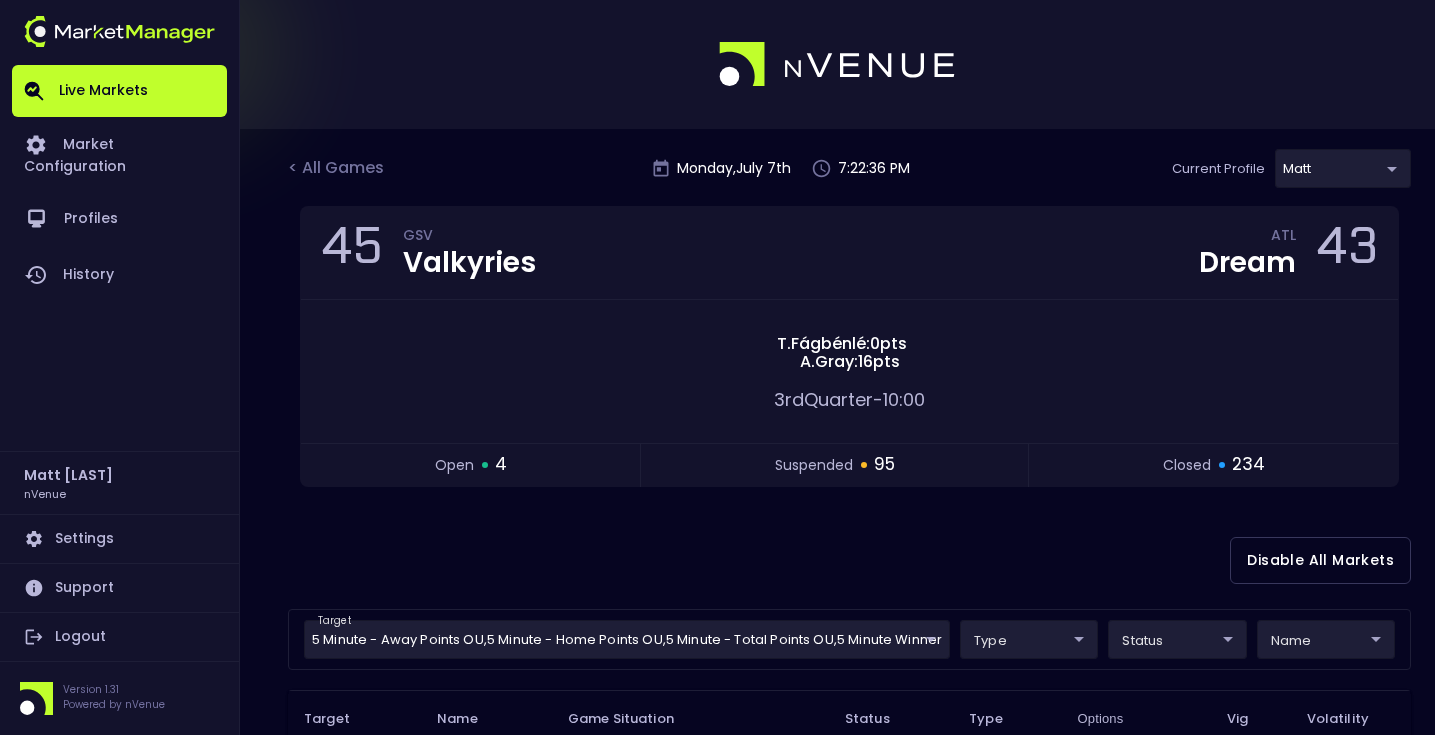click on "Disable All Markets" at bounding box center [849, 560] 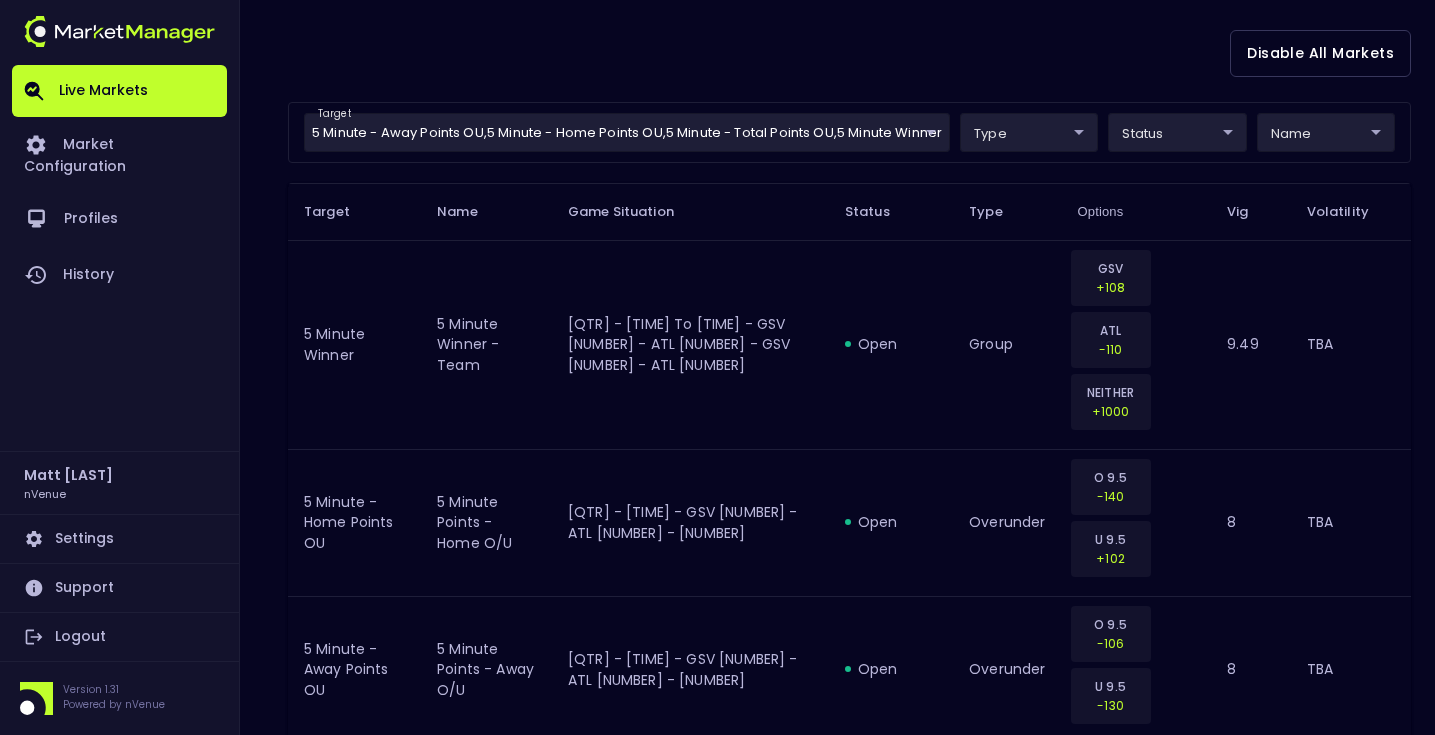 scroll, scrollTop: 0, scrollLeft: 0, axis: both 